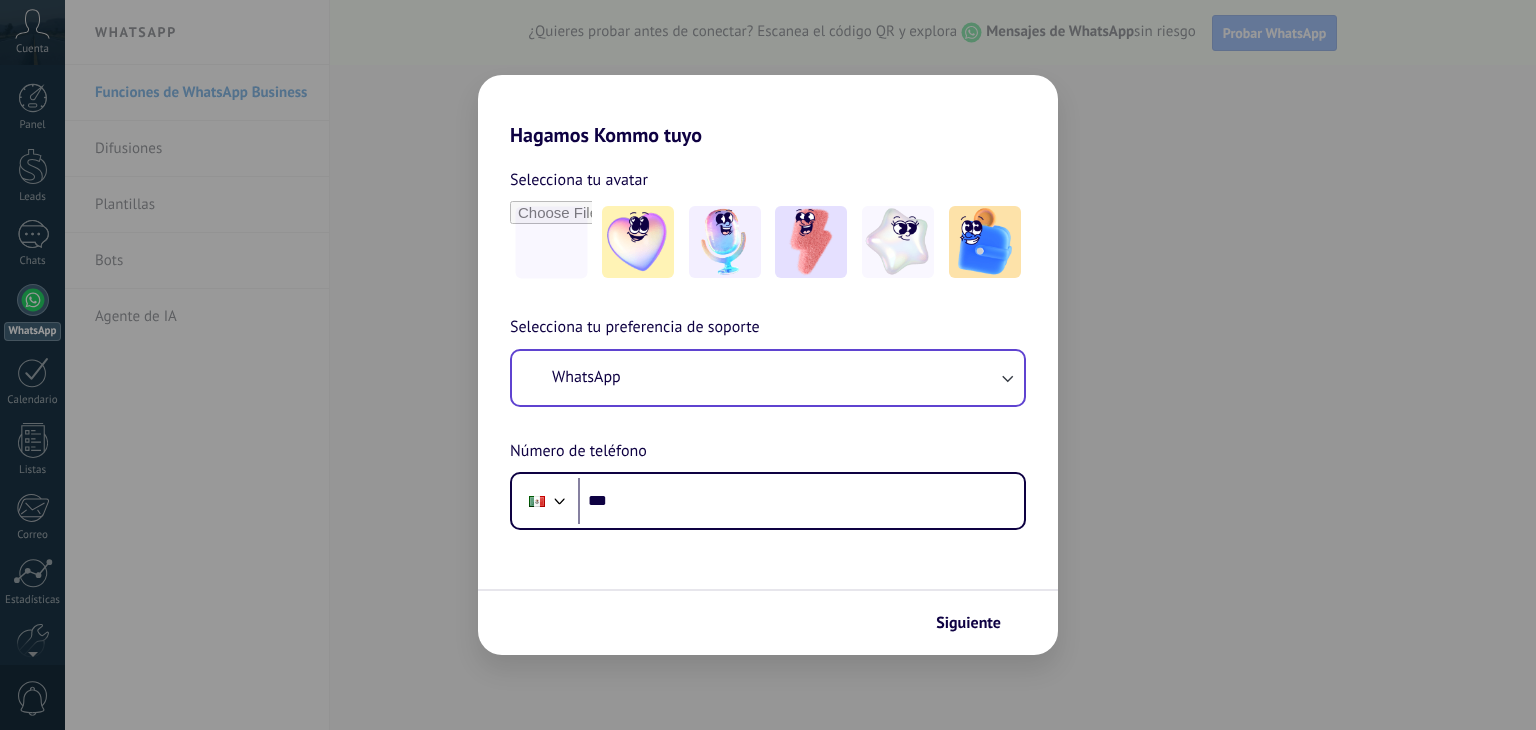 scroll, scrollTop: 0, scrollLeft: 0, axis: both 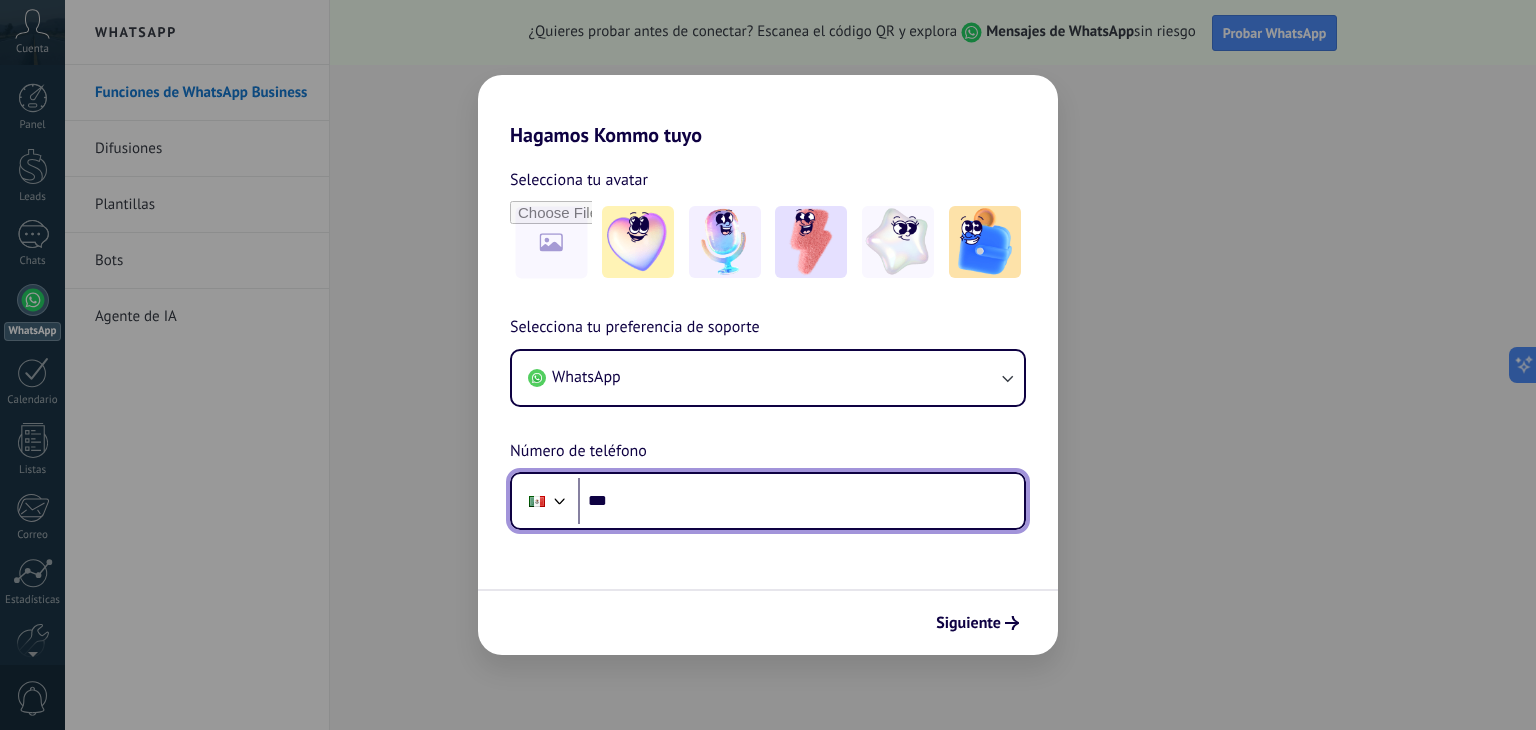 click on "***" at bounding box center (801, 501) 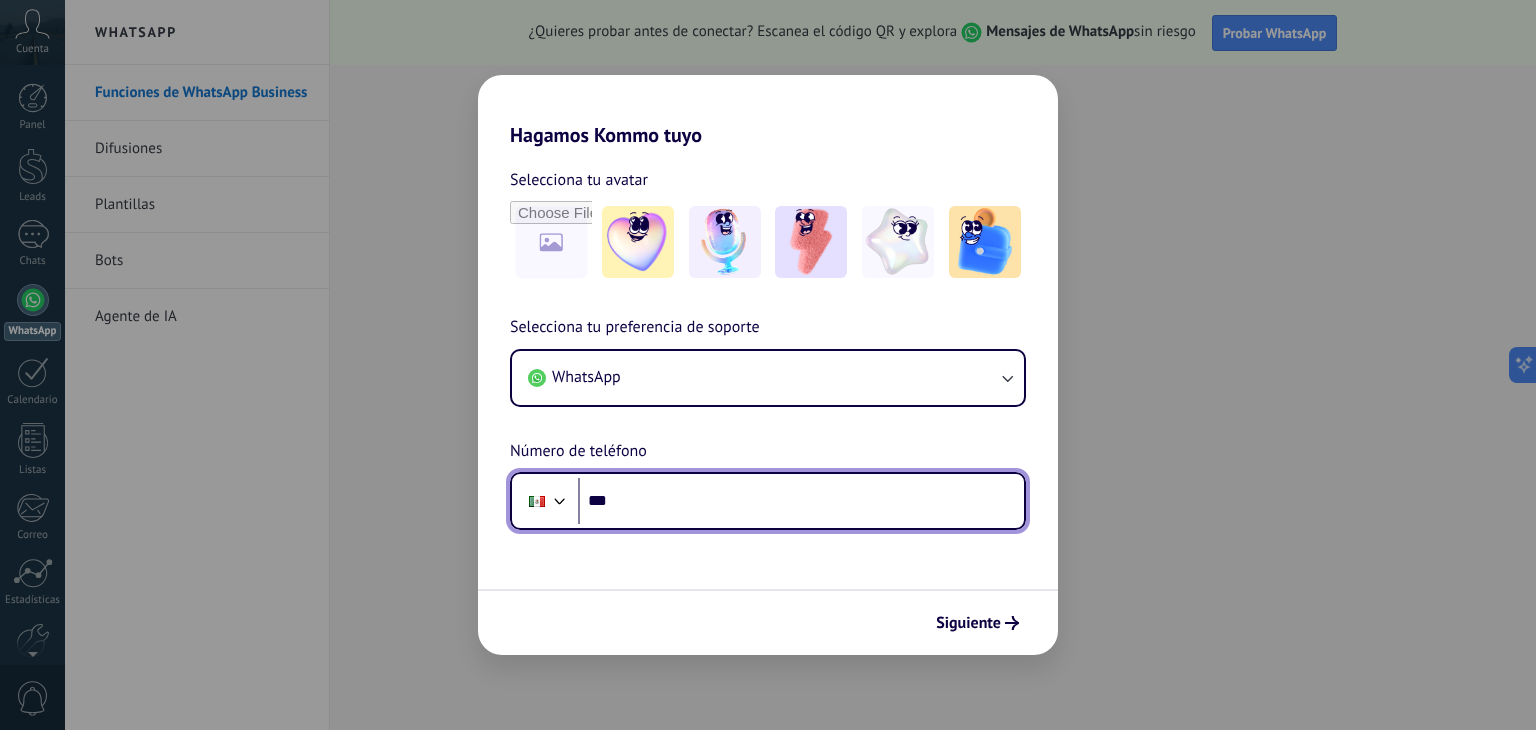 click on "***" at bounding box center [801, 501] 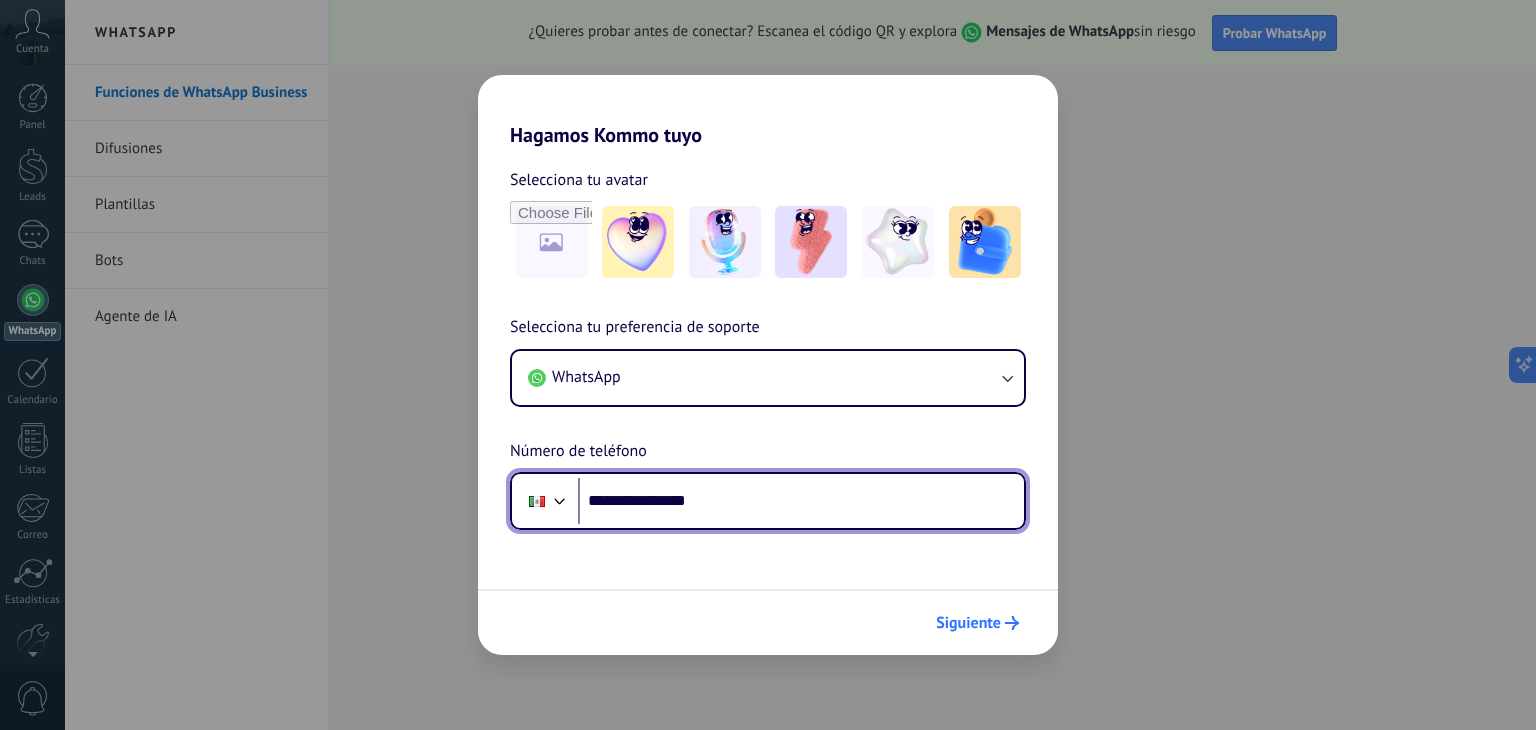 type on "**********" 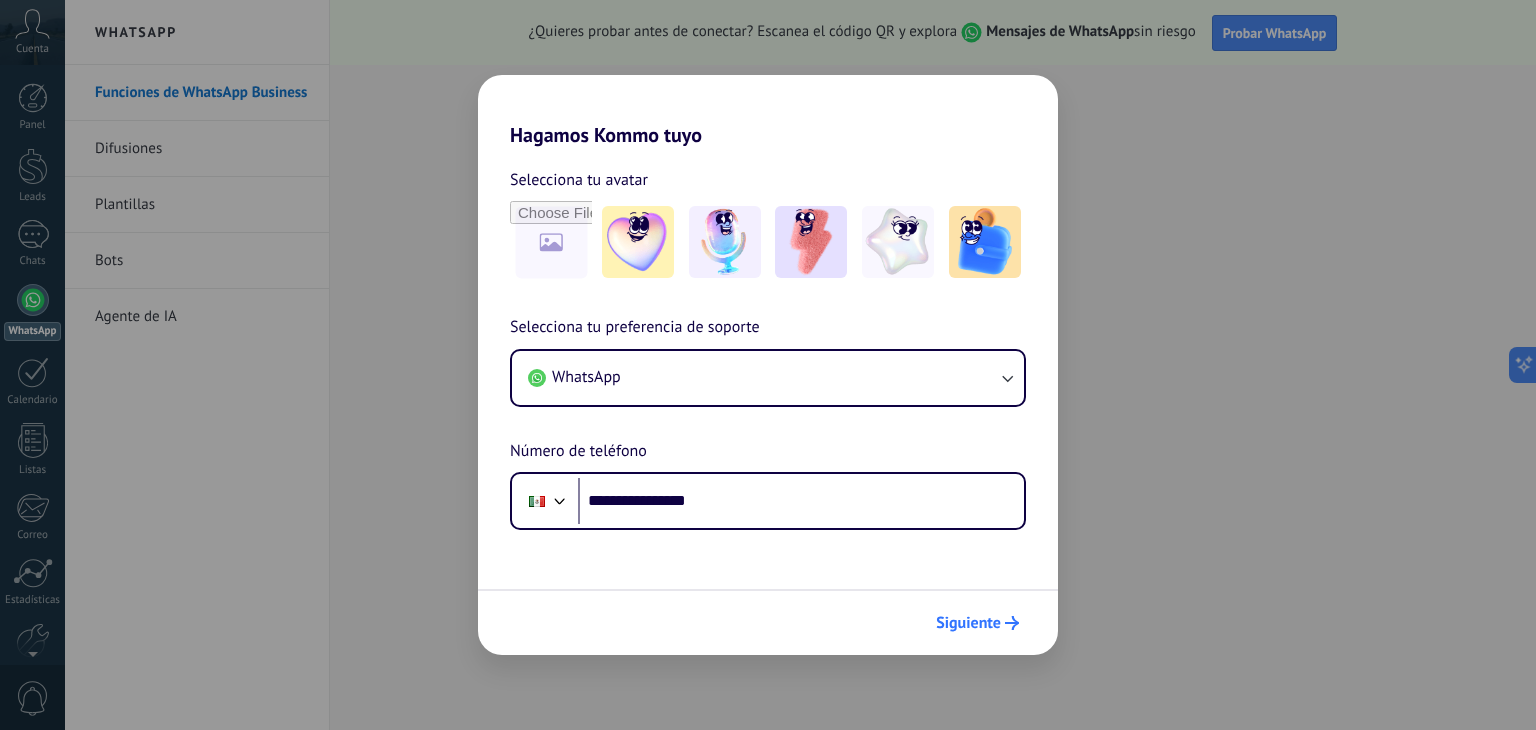 click on "Siguiente" at bounding box center [968, 623] 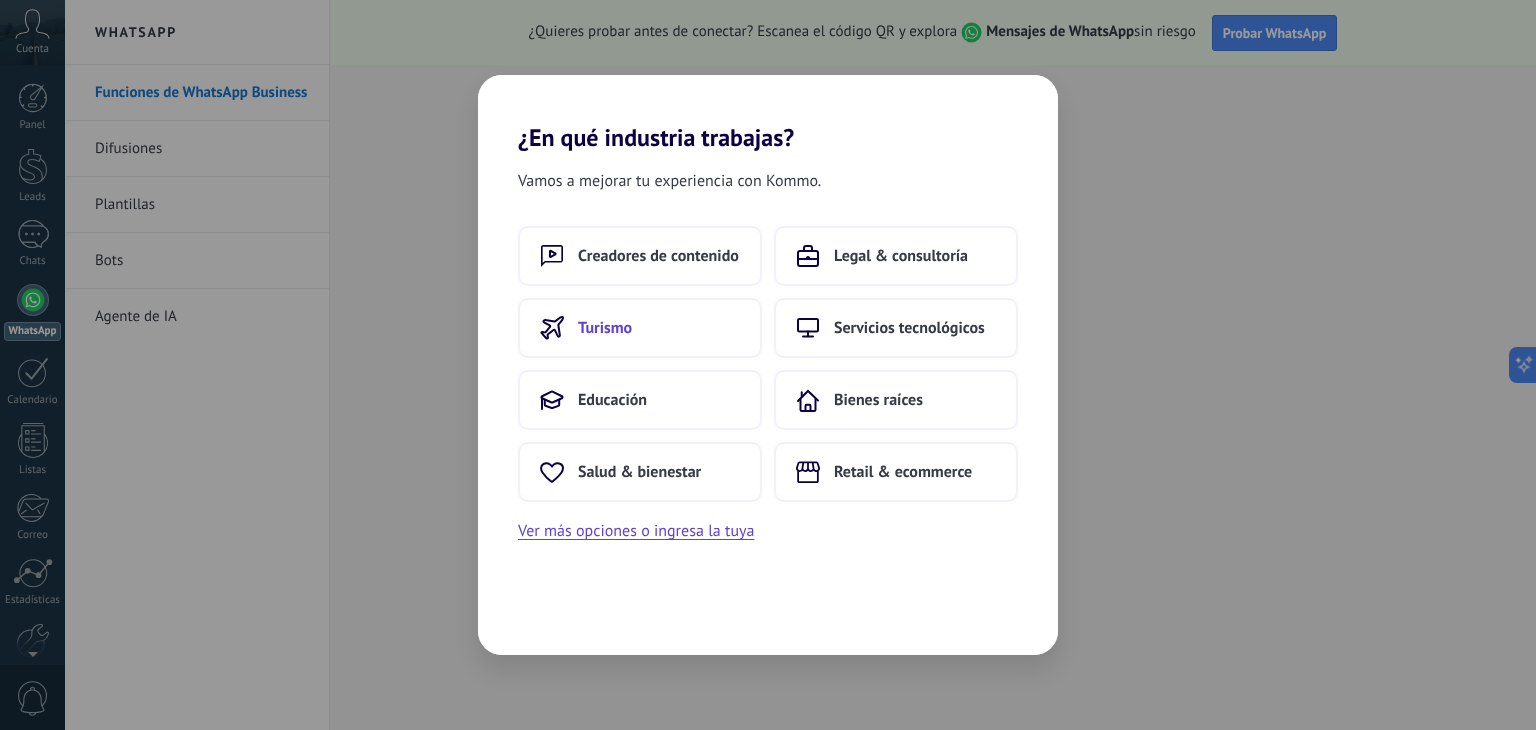 click on "Turismo" at bounding box center [605, 328] 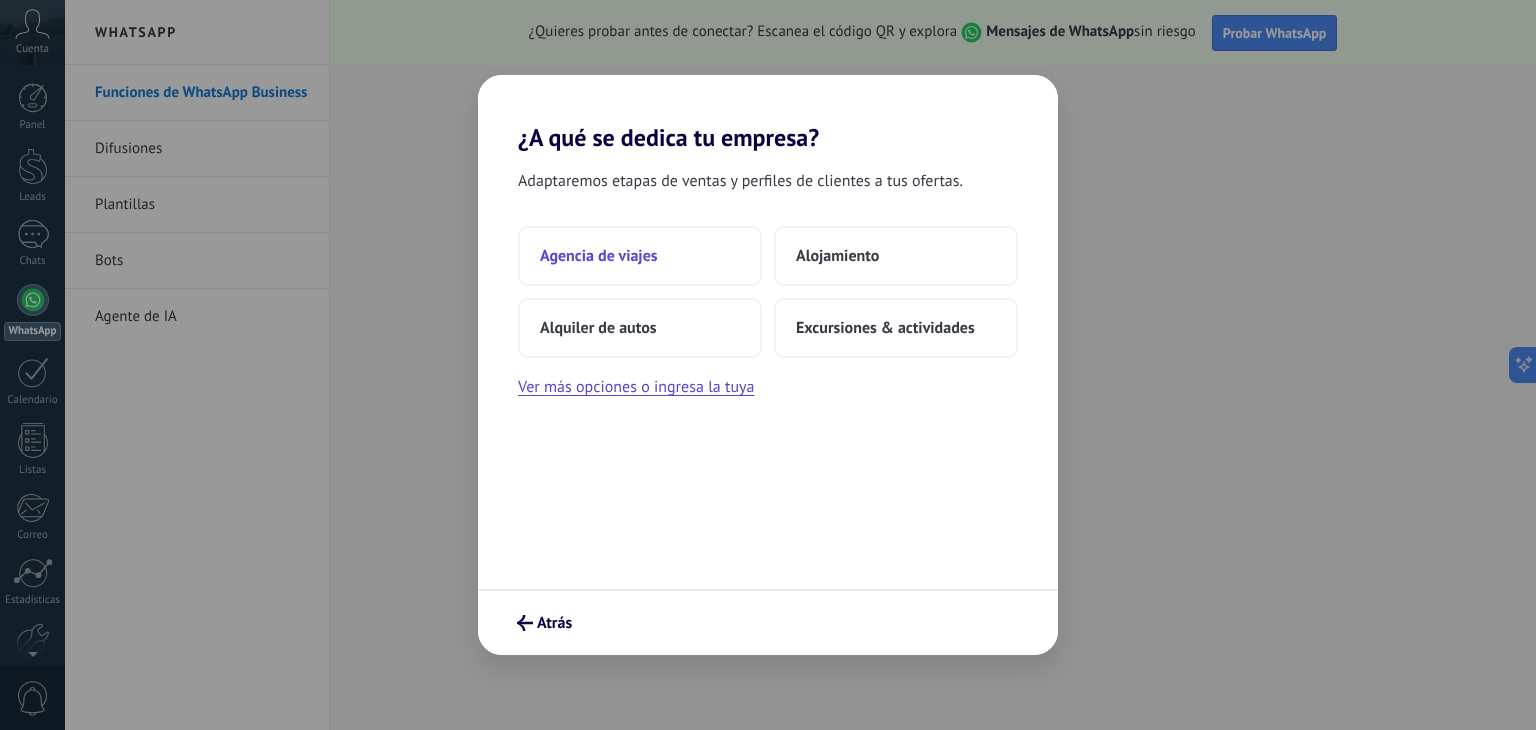 click on "Agencia de viajes" at bounding box center [599, 256] 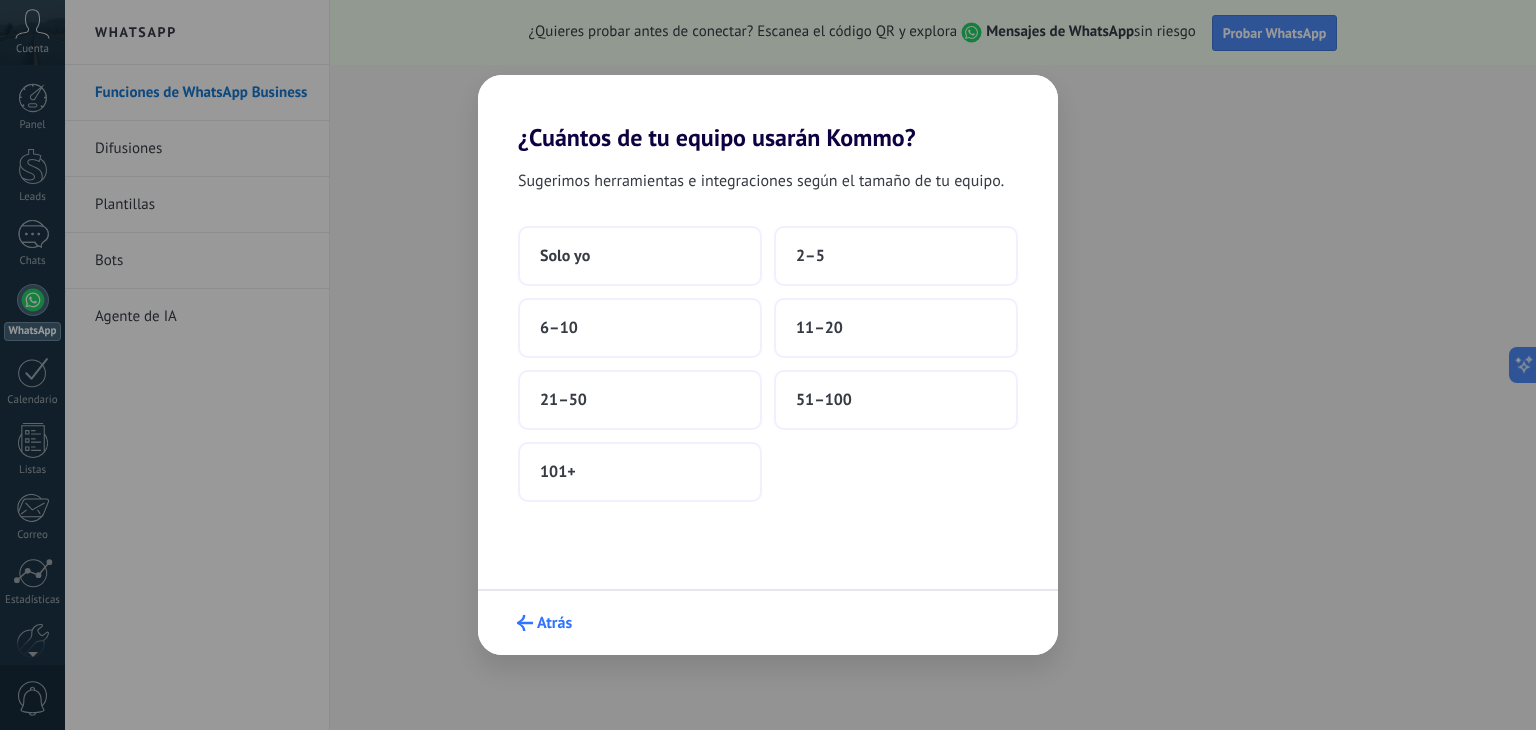 click on "Atrás" at bounding box center (554, 623) 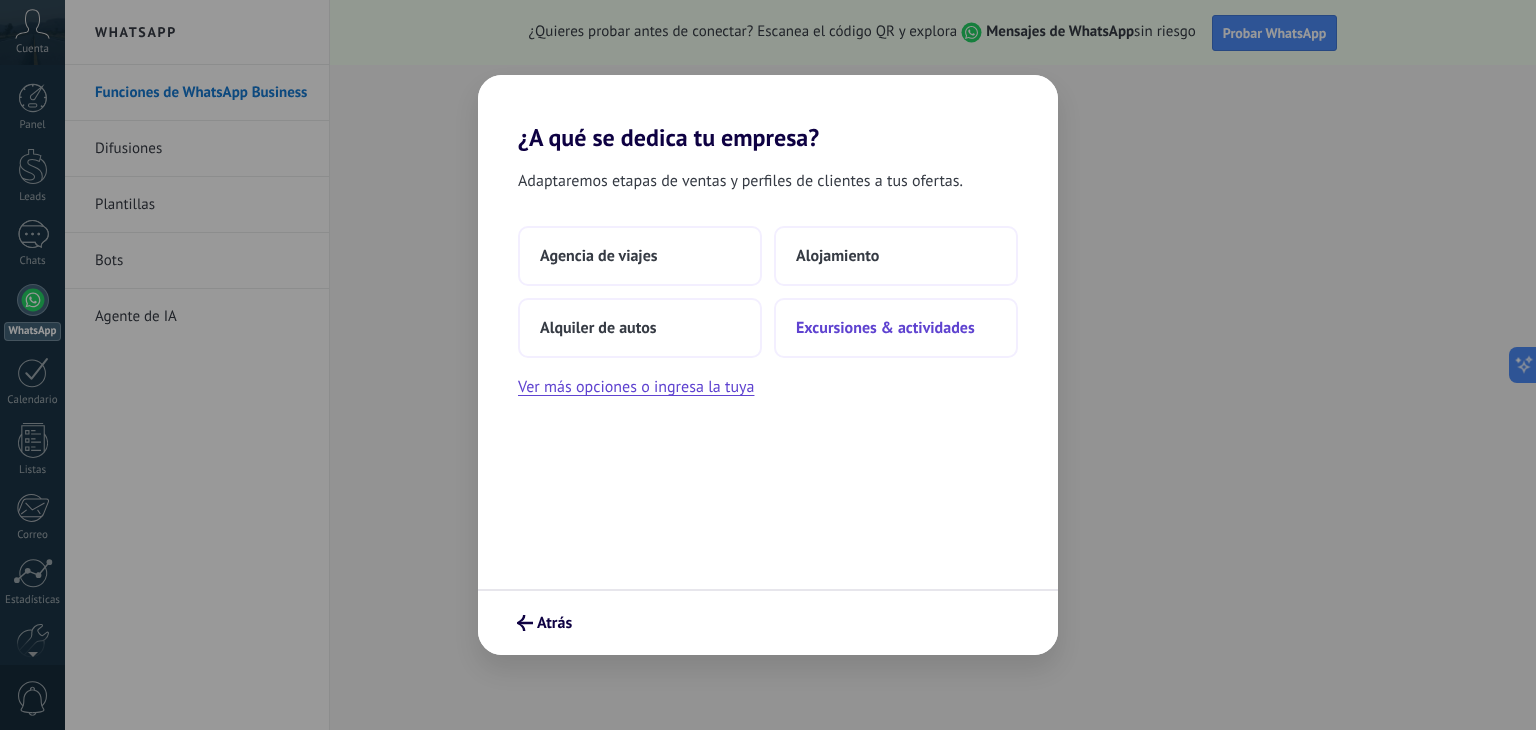 click on "Excursiones & actividades" at bounding box center (885, 328) 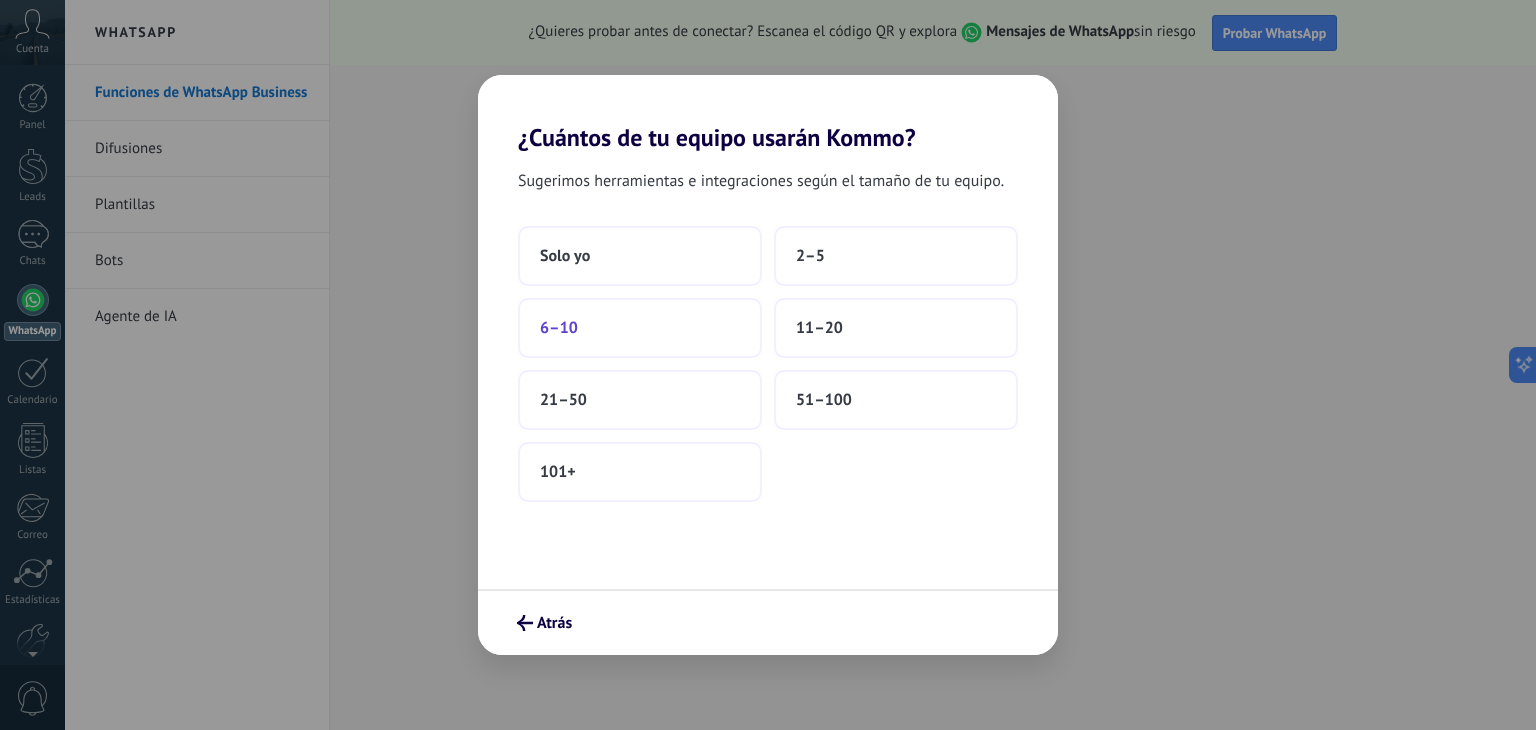 click on "6–10" at bounding box center [640, 328] 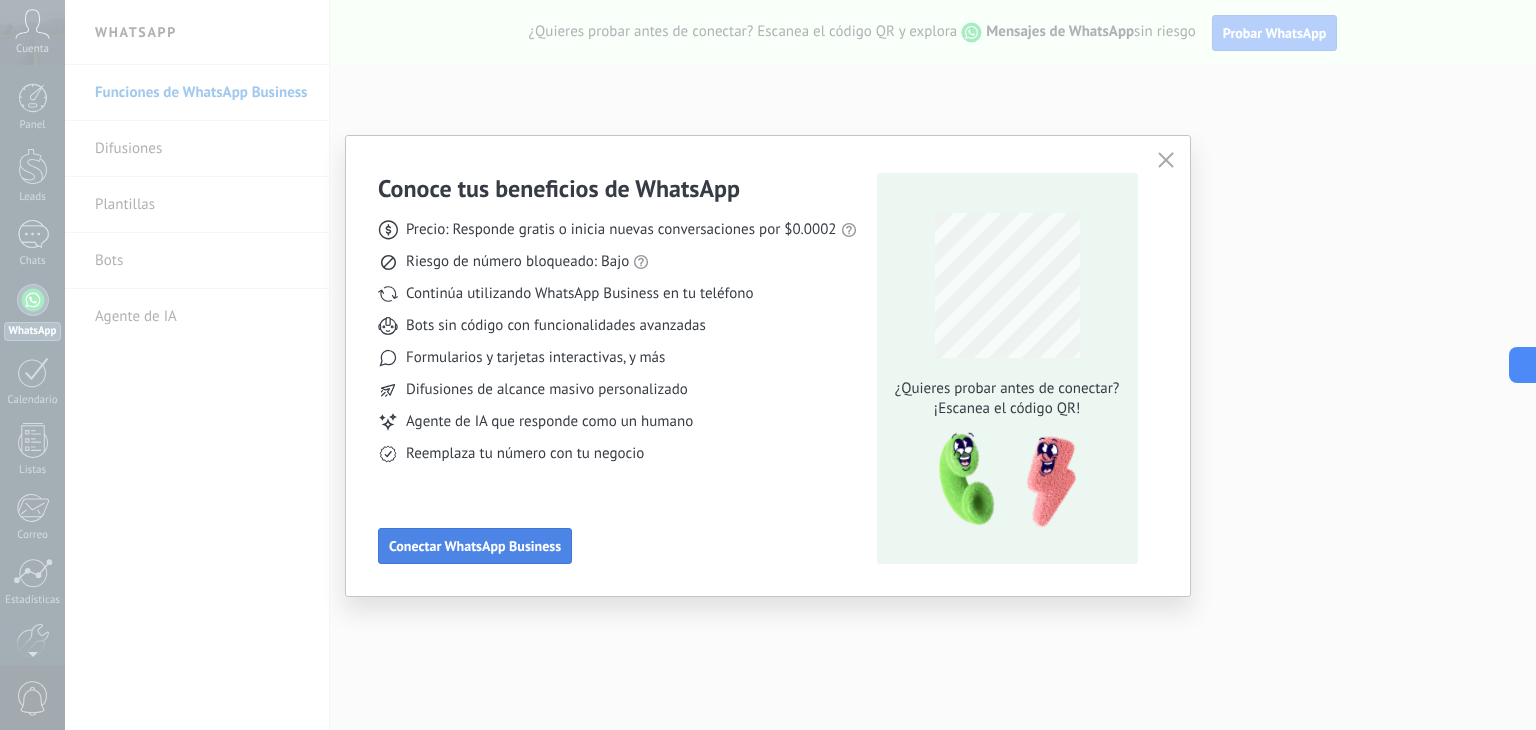 click on "Conectar WhatsApp Business" at bounding box center (475, 546) 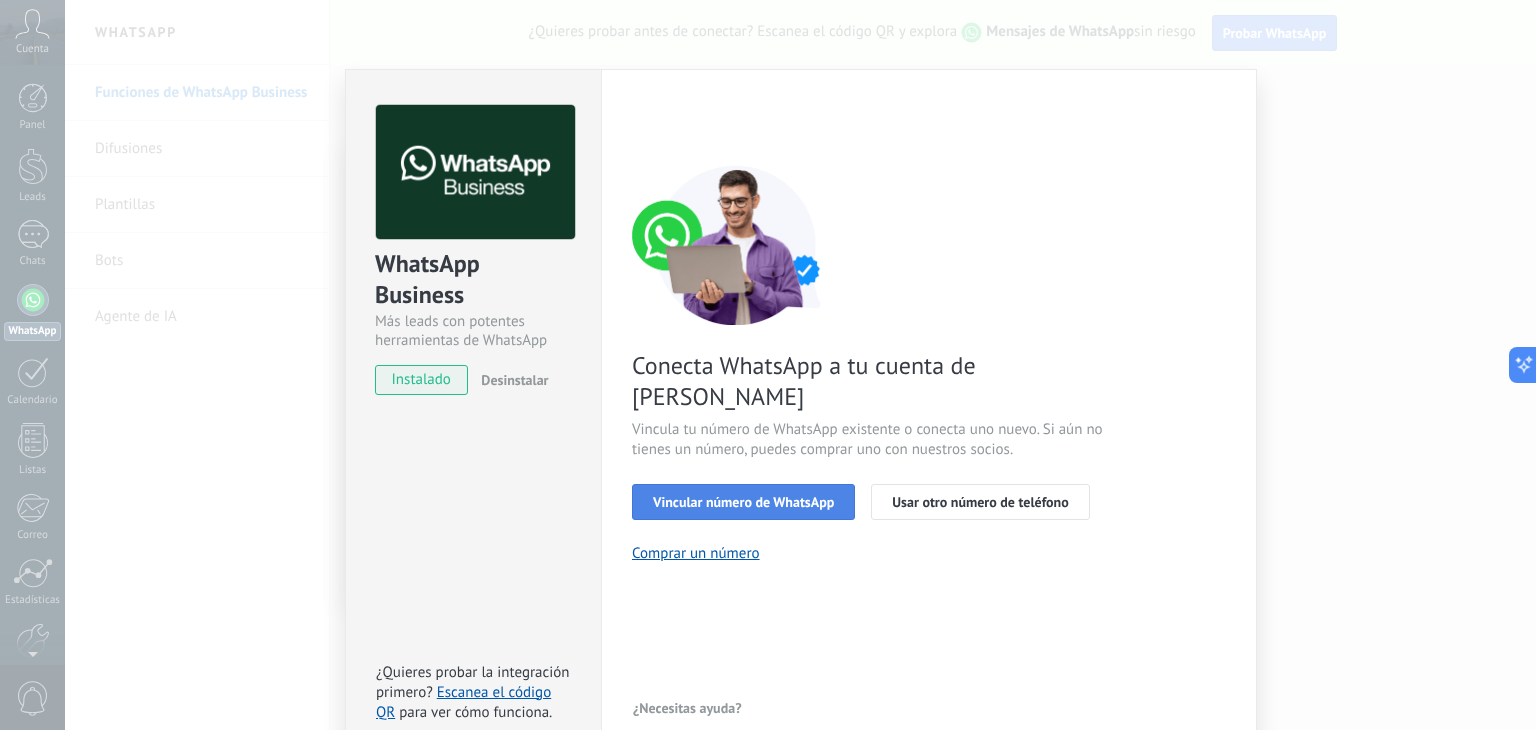 click on "Vincular número de WhatsApp" at bounding box center (743, 502) 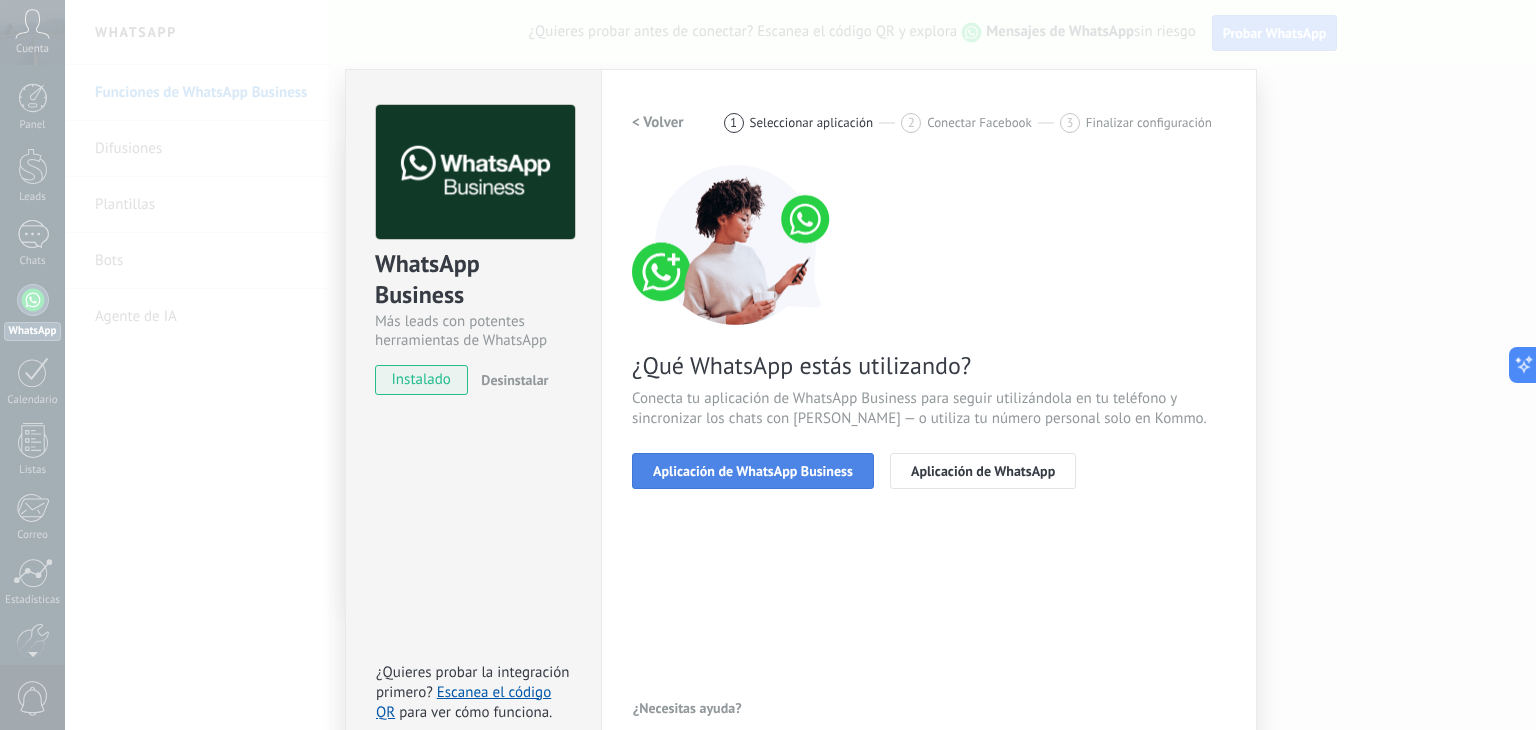 click on "Aplicación de WhatsApp Business" at bounding box center [753, 471] 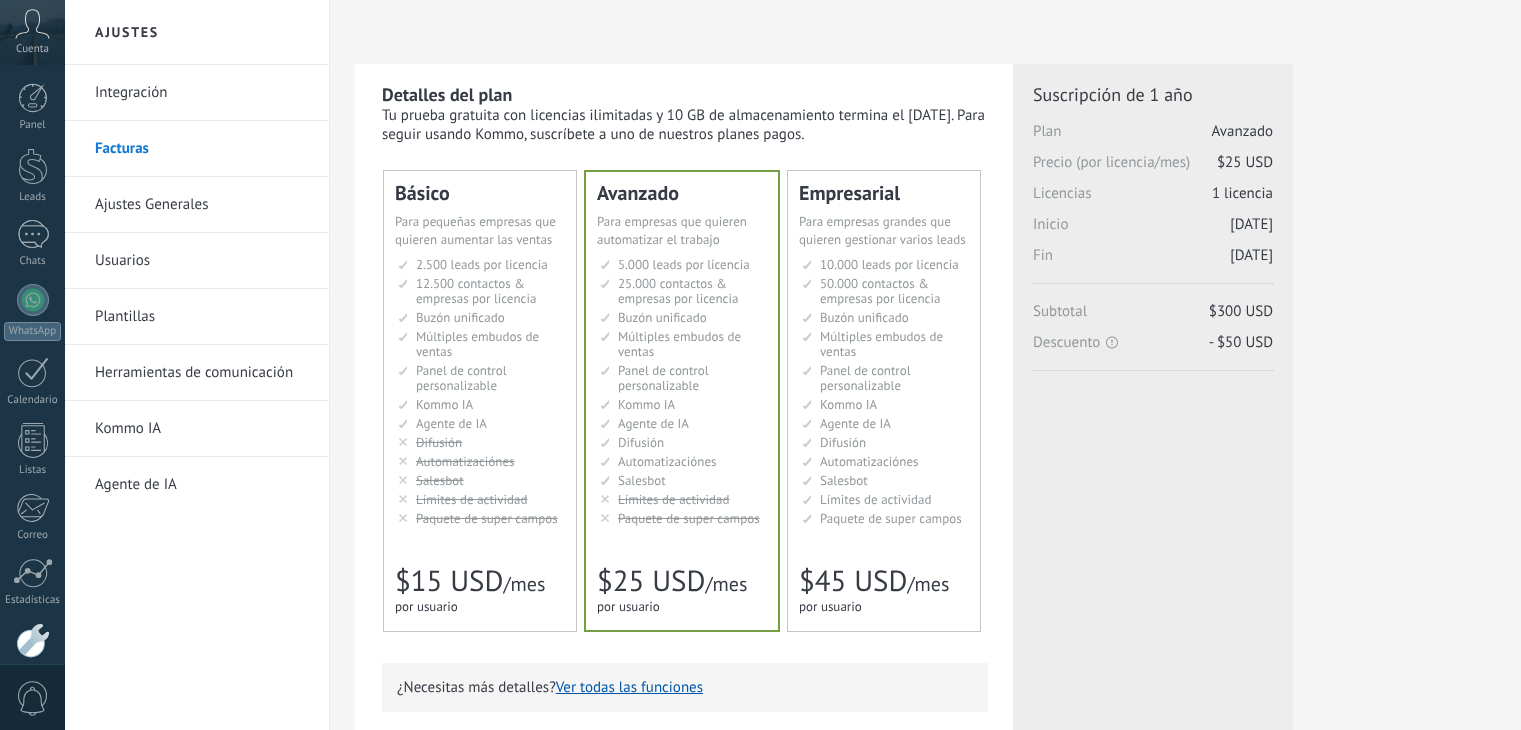 scroll, scrollTop: 0, scrollLeft: 0, axis: both 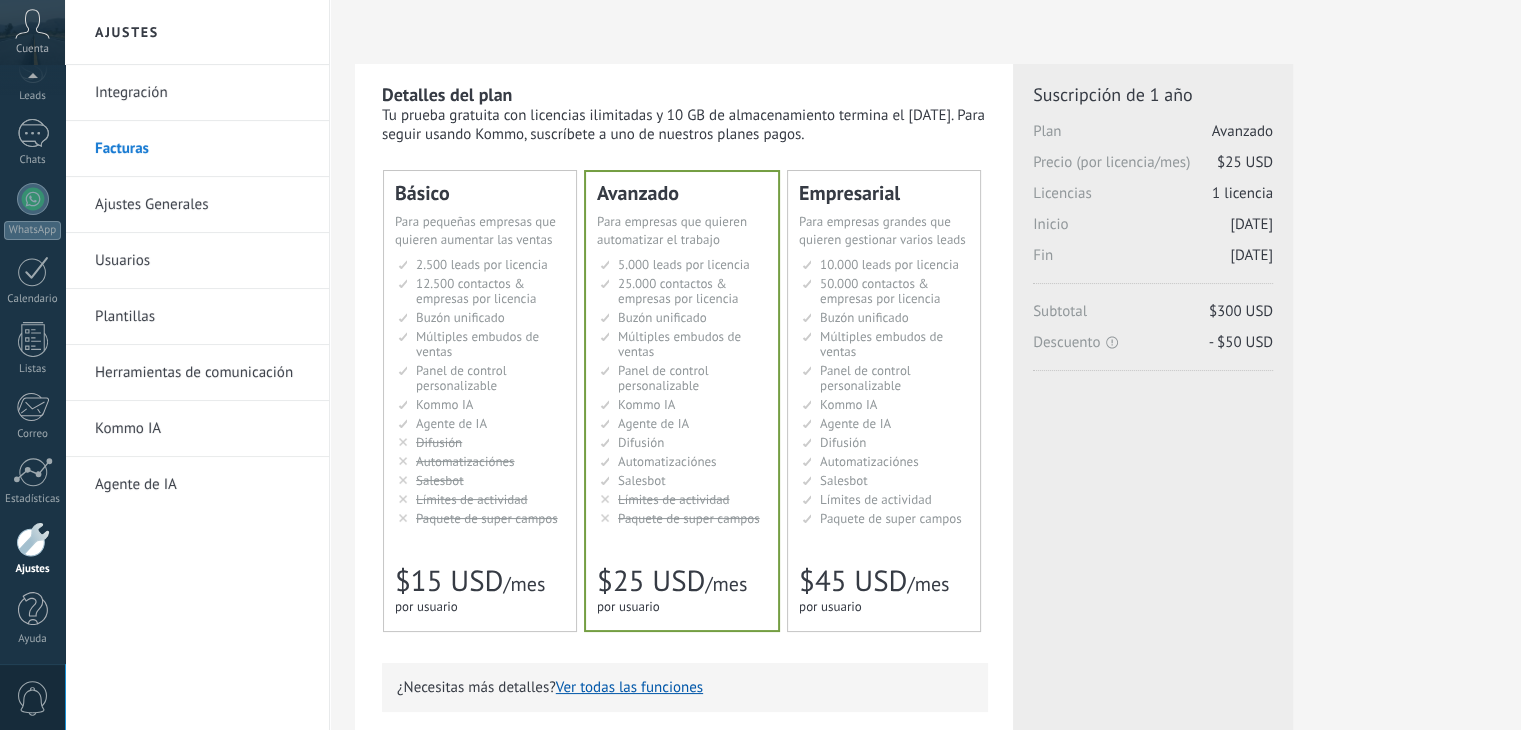 click at bounding box center (925, 32) 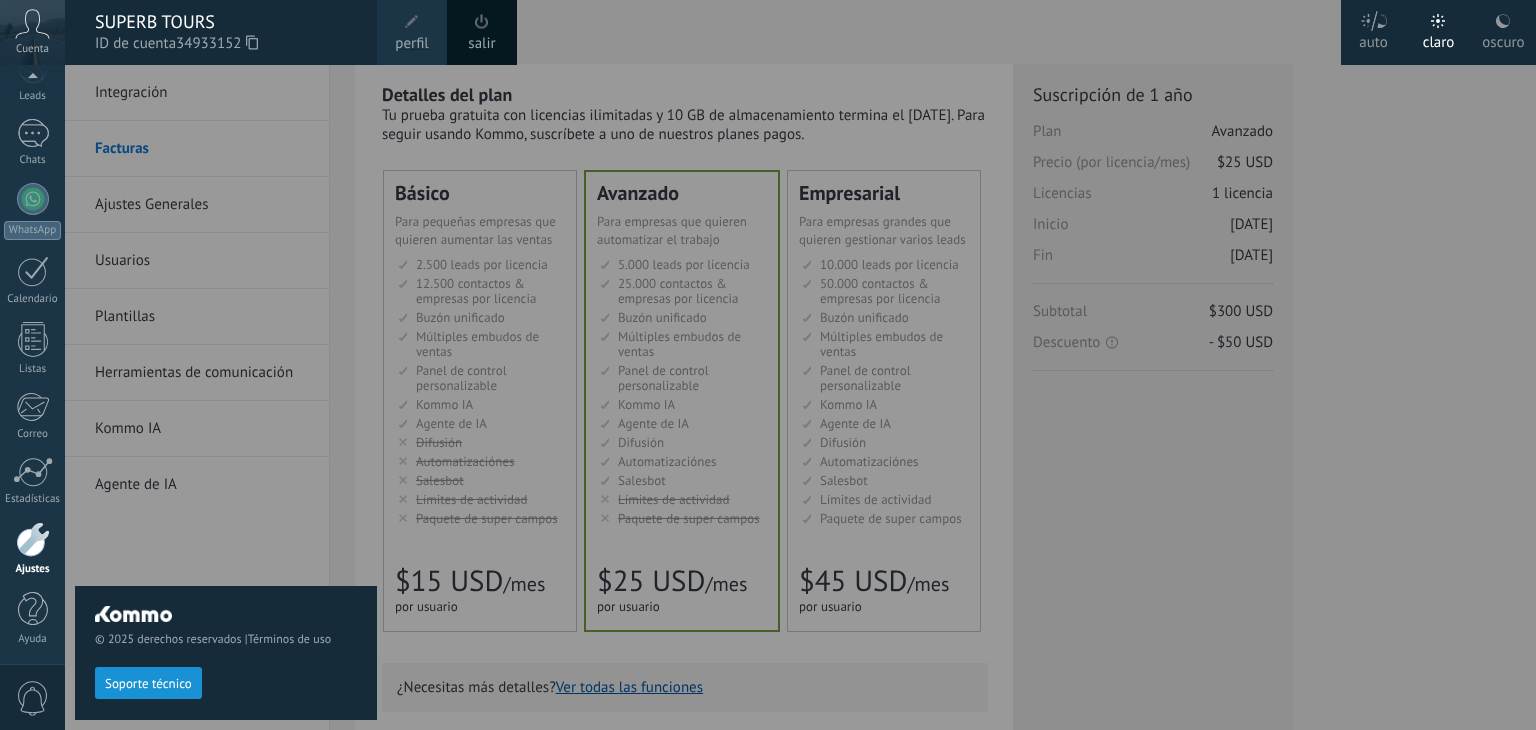 click at bounding box center [833, 365] 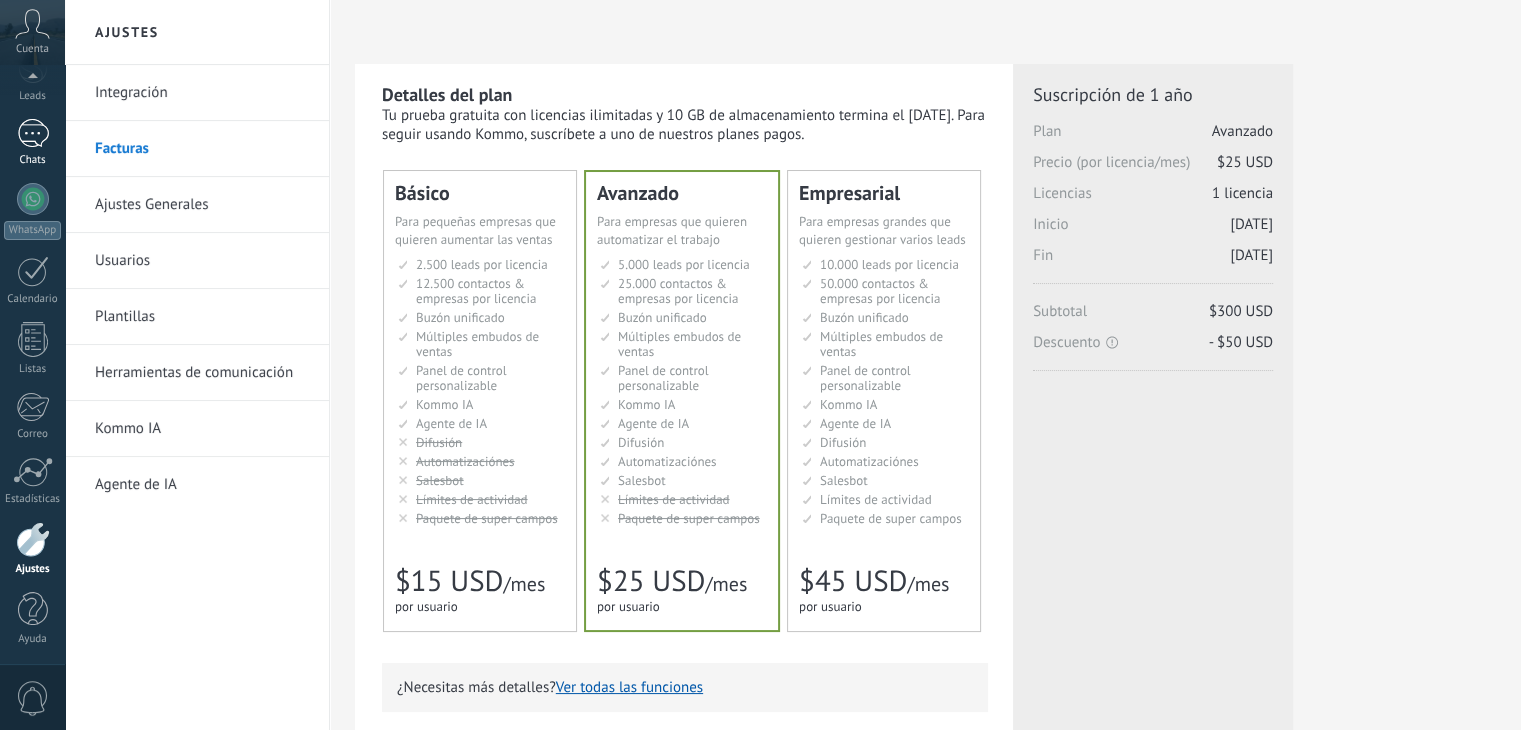 click at bounding box center [33, 133] 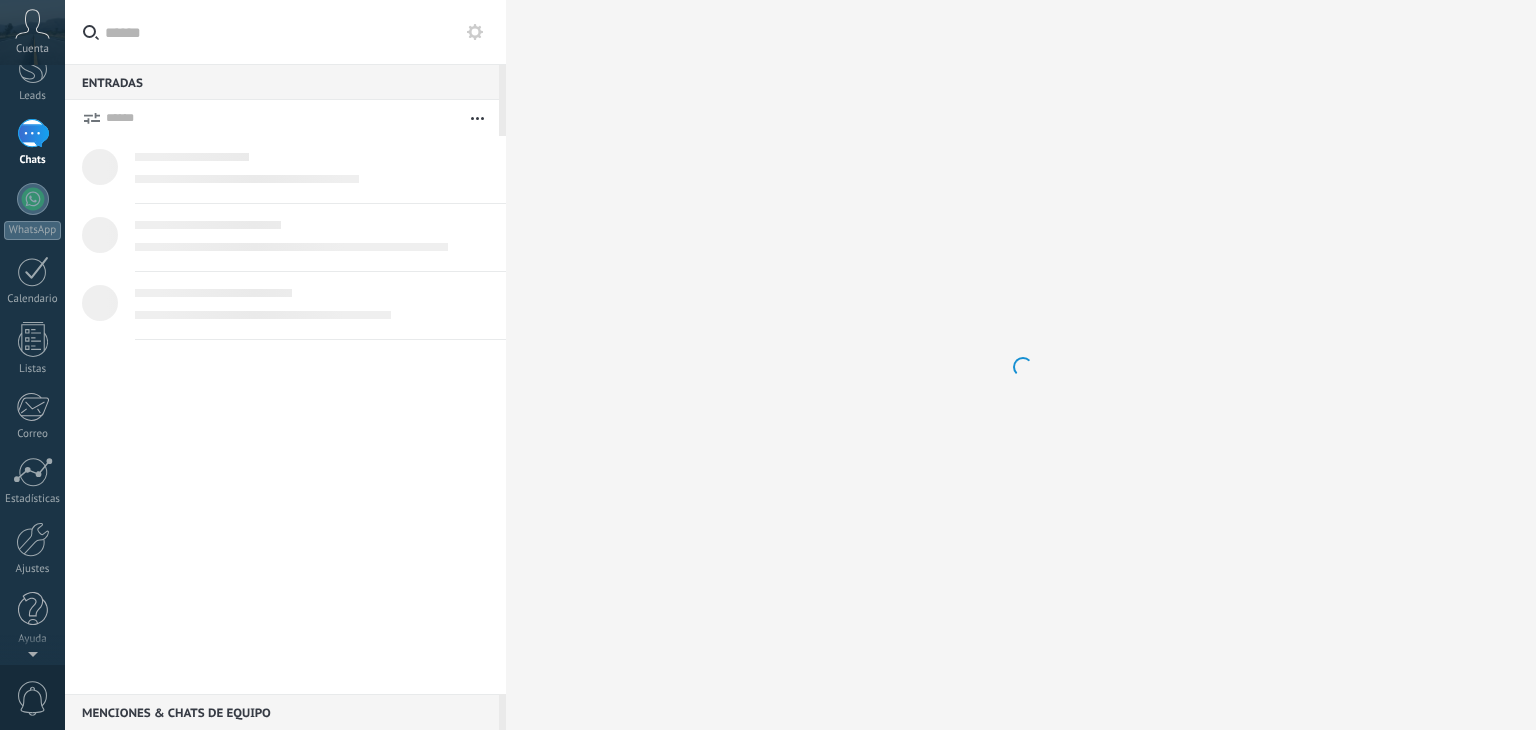 scroll, scrollTop: 0, scrollLeft: 0, axis: both 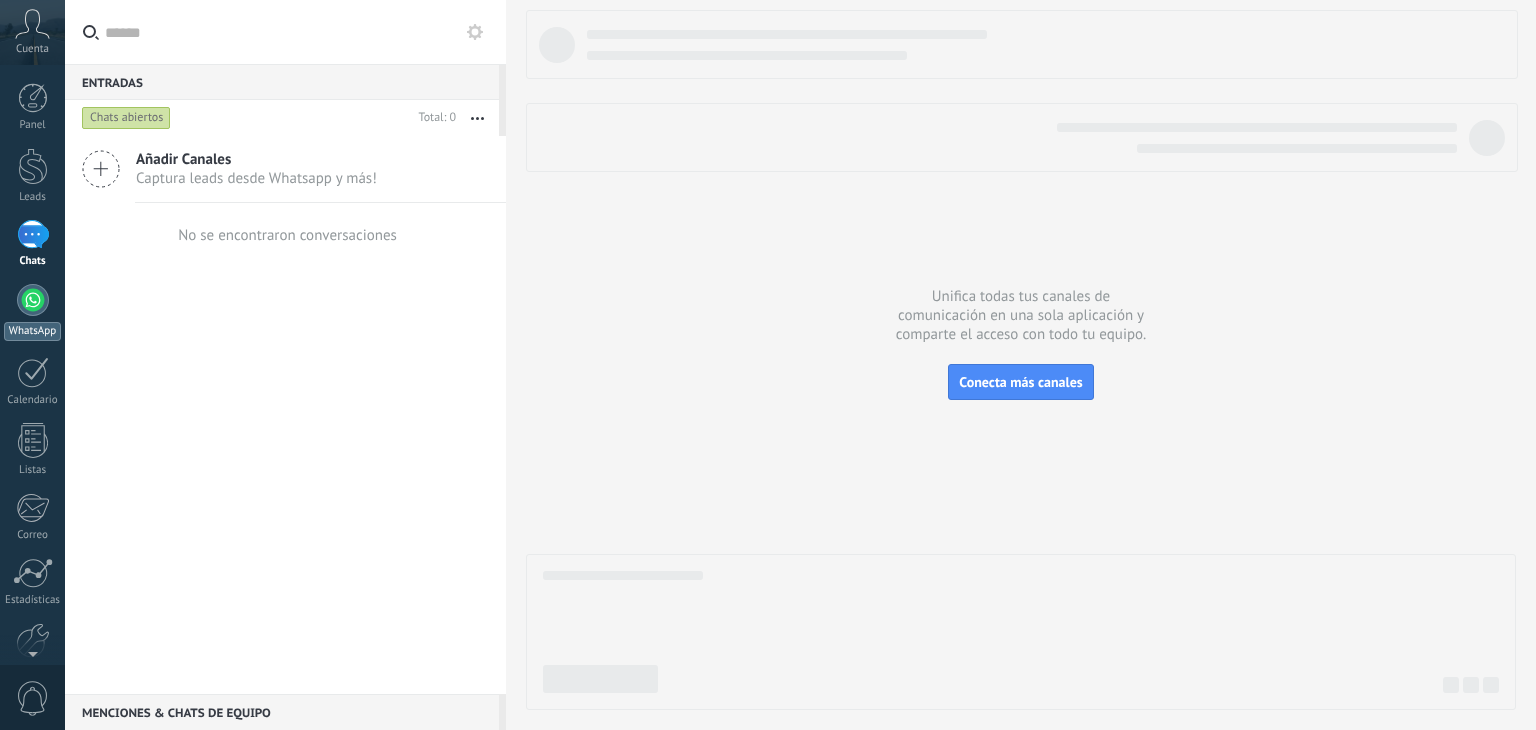 click at bounding box center [33, 300] 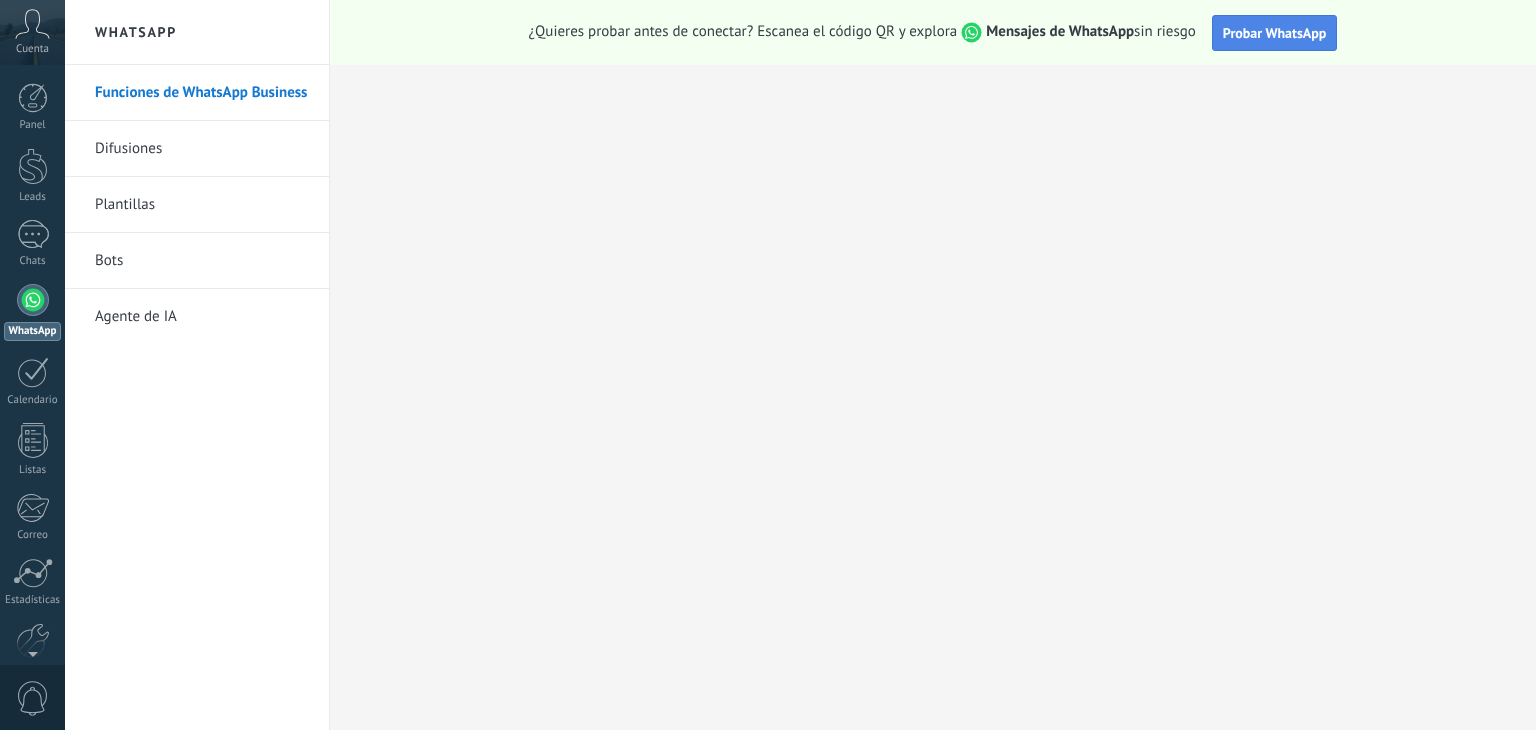 click on "Probar WhatsApp" at bounding box center (1275, 33) 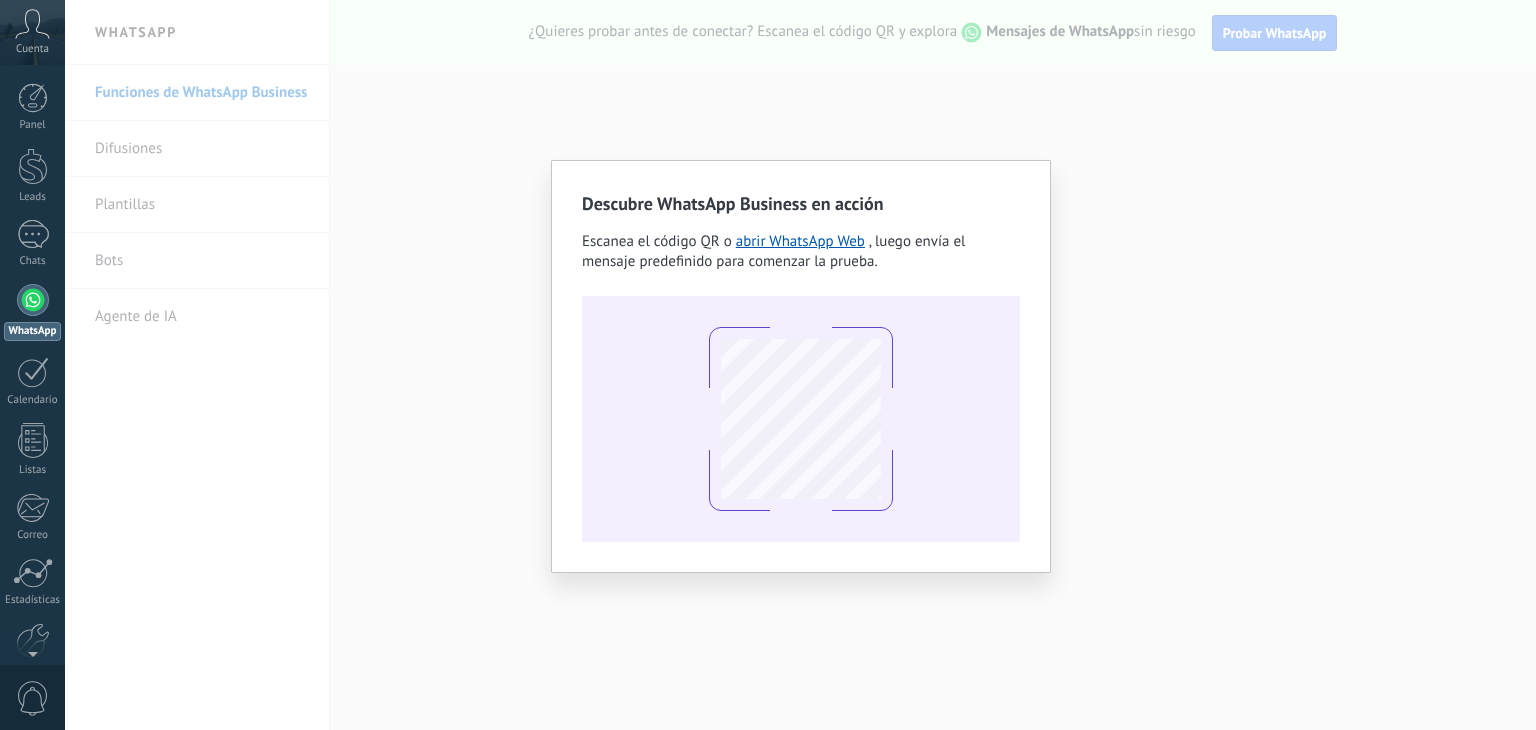 click on "Descubre WhatsApp Business en acción Escanea el código QR o   abrir WhatsApp Web   , luego envía el mensaje predefinido para comenzar la prueba." at bounding box center [800, 365] 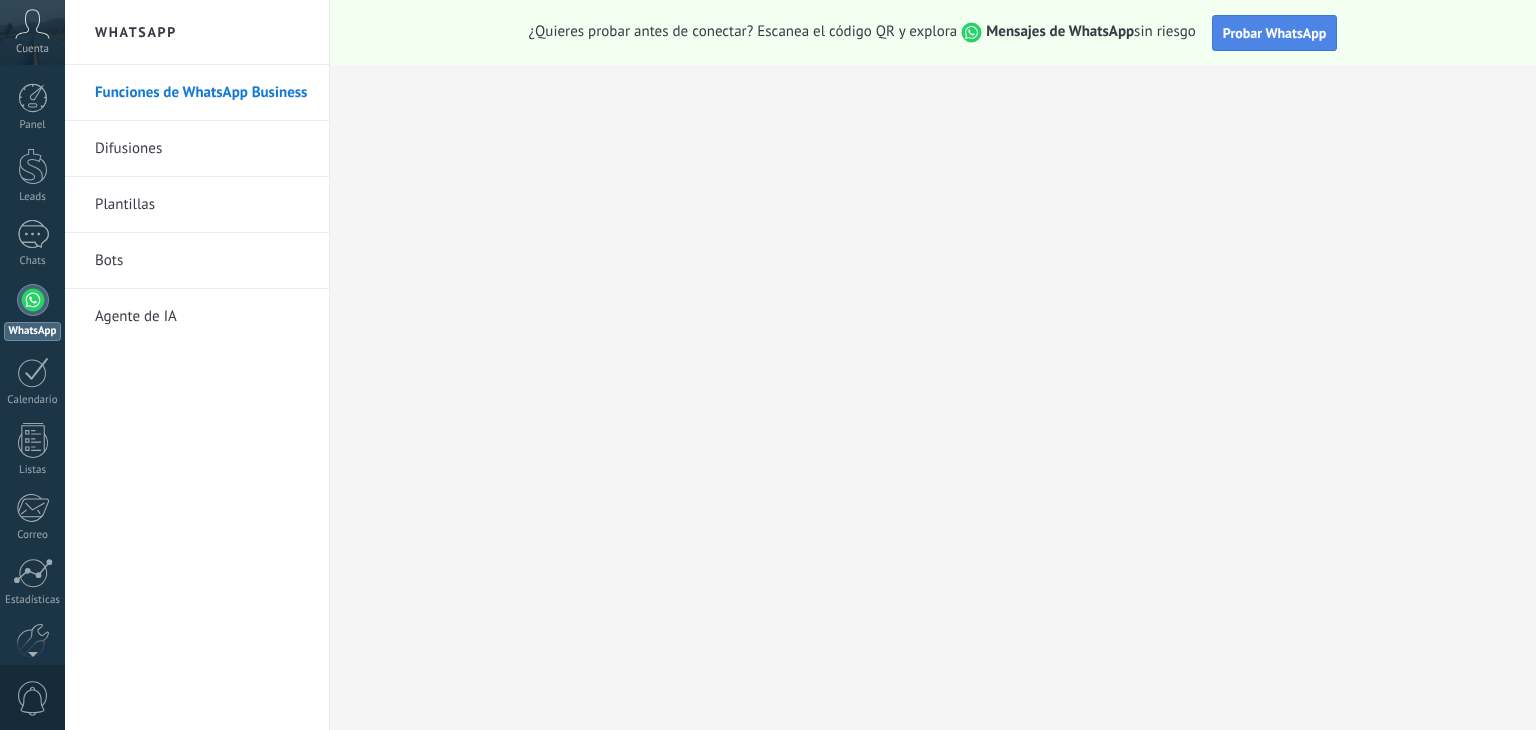 click on "Probar WhatsApp" at bounding box center [1275, 33] 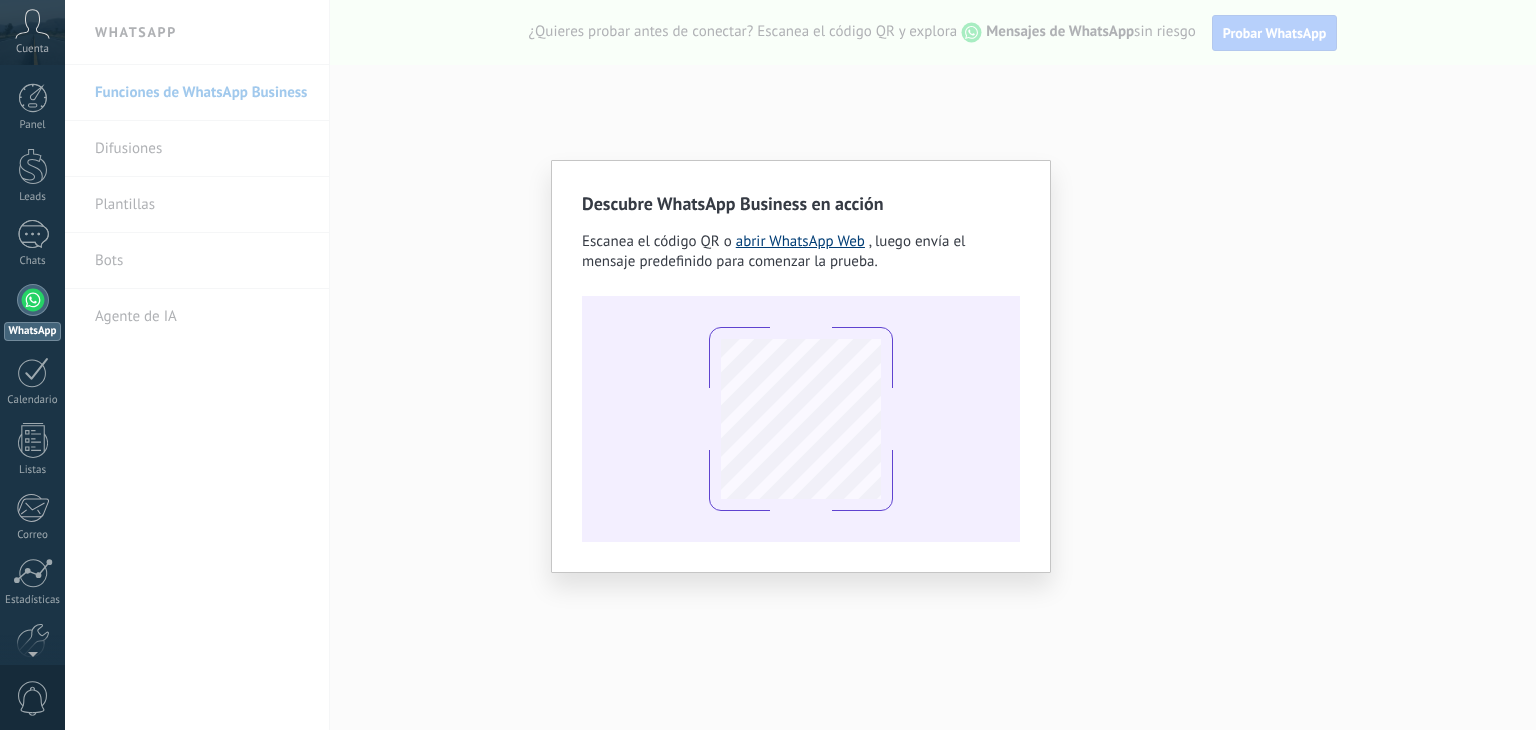 click on "abrir WhatsApp Web" at bounding box center [800, 241] 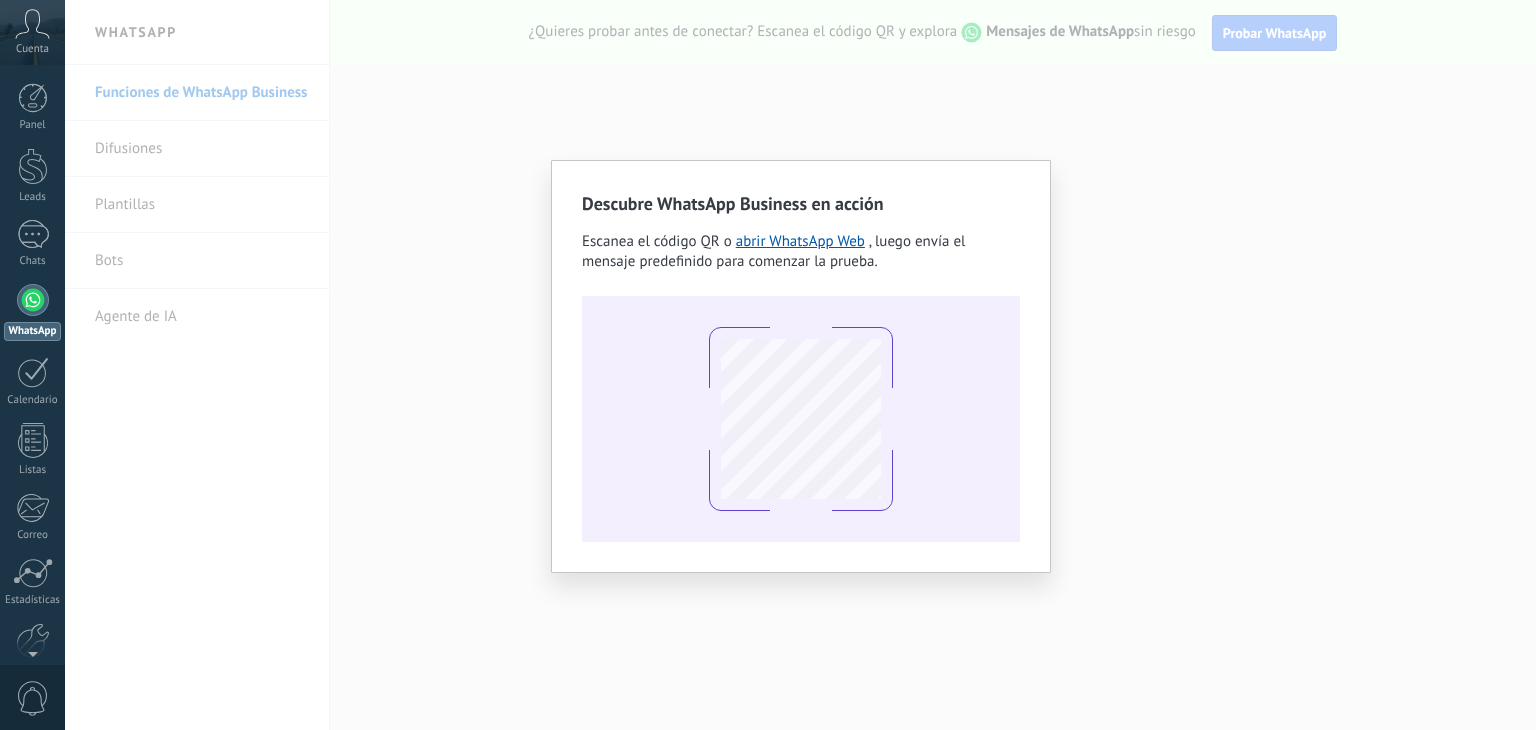 click on "Descubre WhatsApp Business en acción Escanea el código QR o   abrir WhatsApp Web   , luego envía el mensaje predefinido para comenzar la prueba." at bounding box center (800, 365) 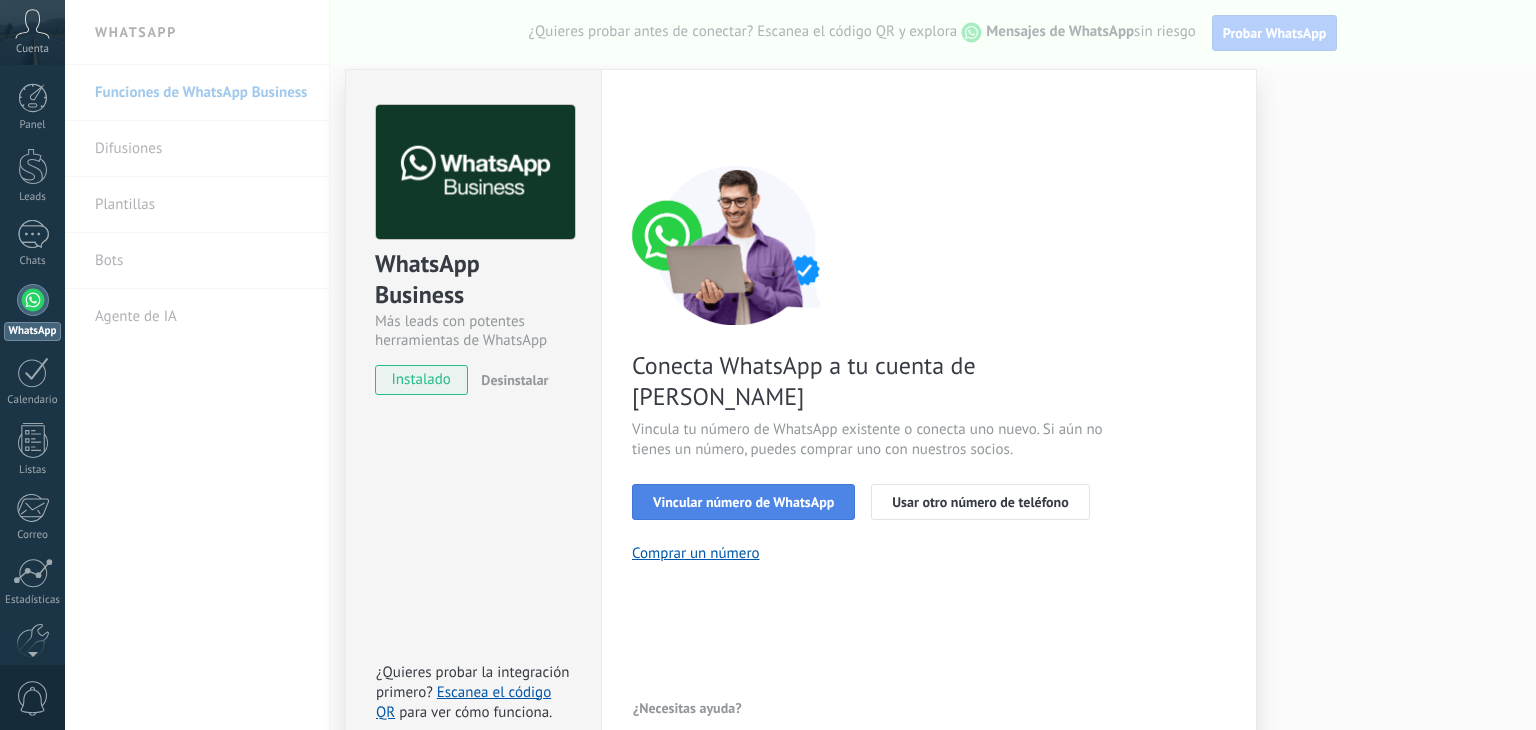 click on "Vincular número de WhatsApp" at bounding box center (743, 502) 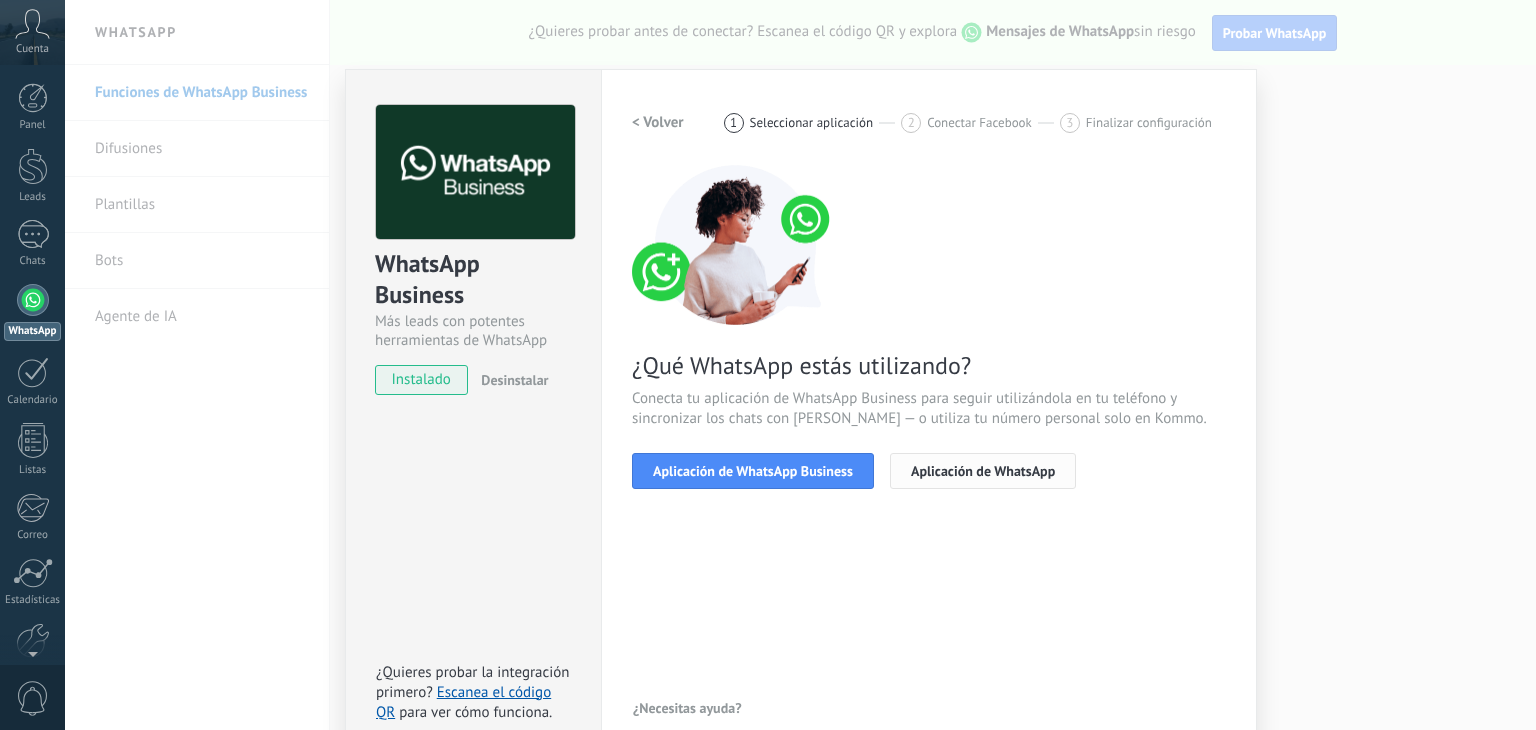 click on "Aplicación de WhatsApp" at bounding box center [983, 471] 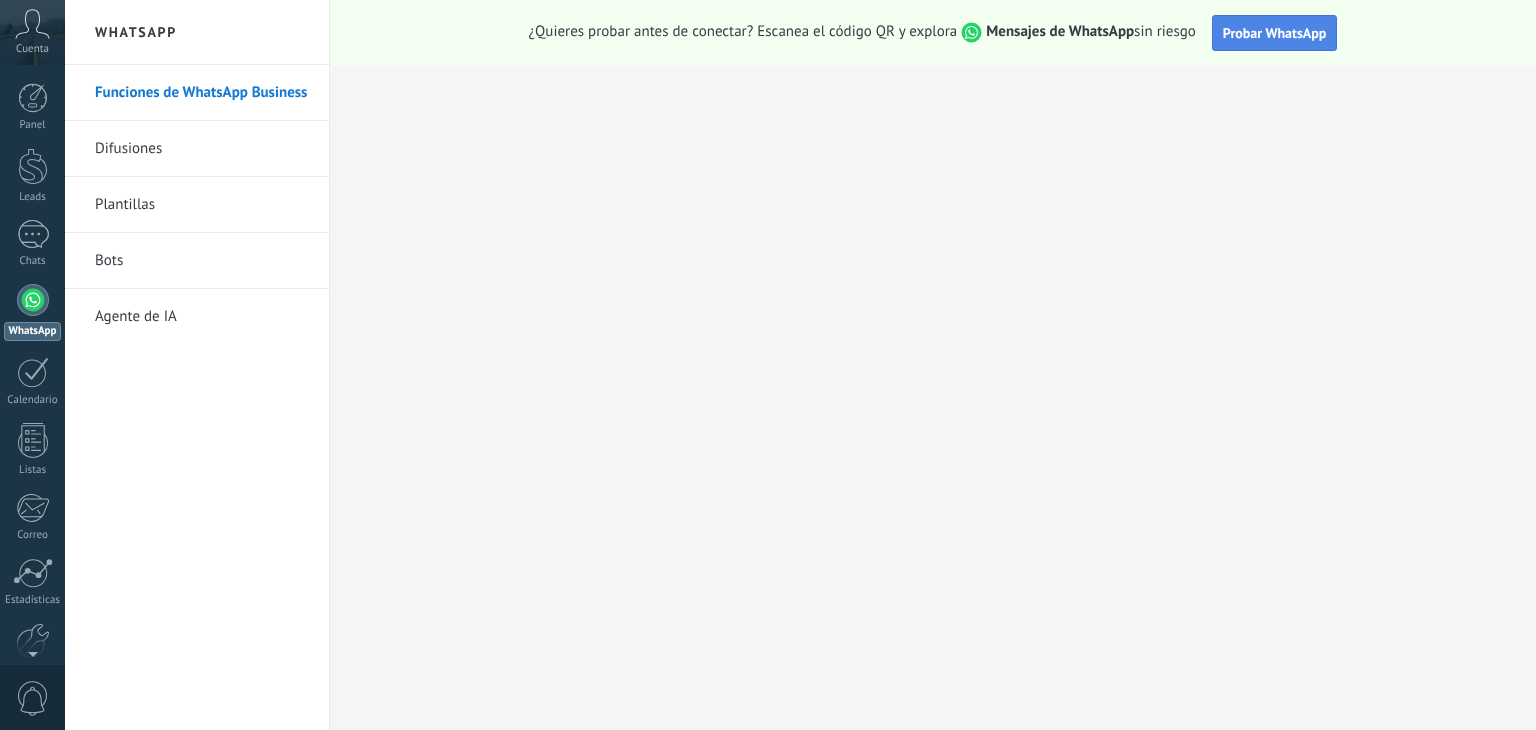click on "Probar WhatsApp" at bounding box center [1275, 33] 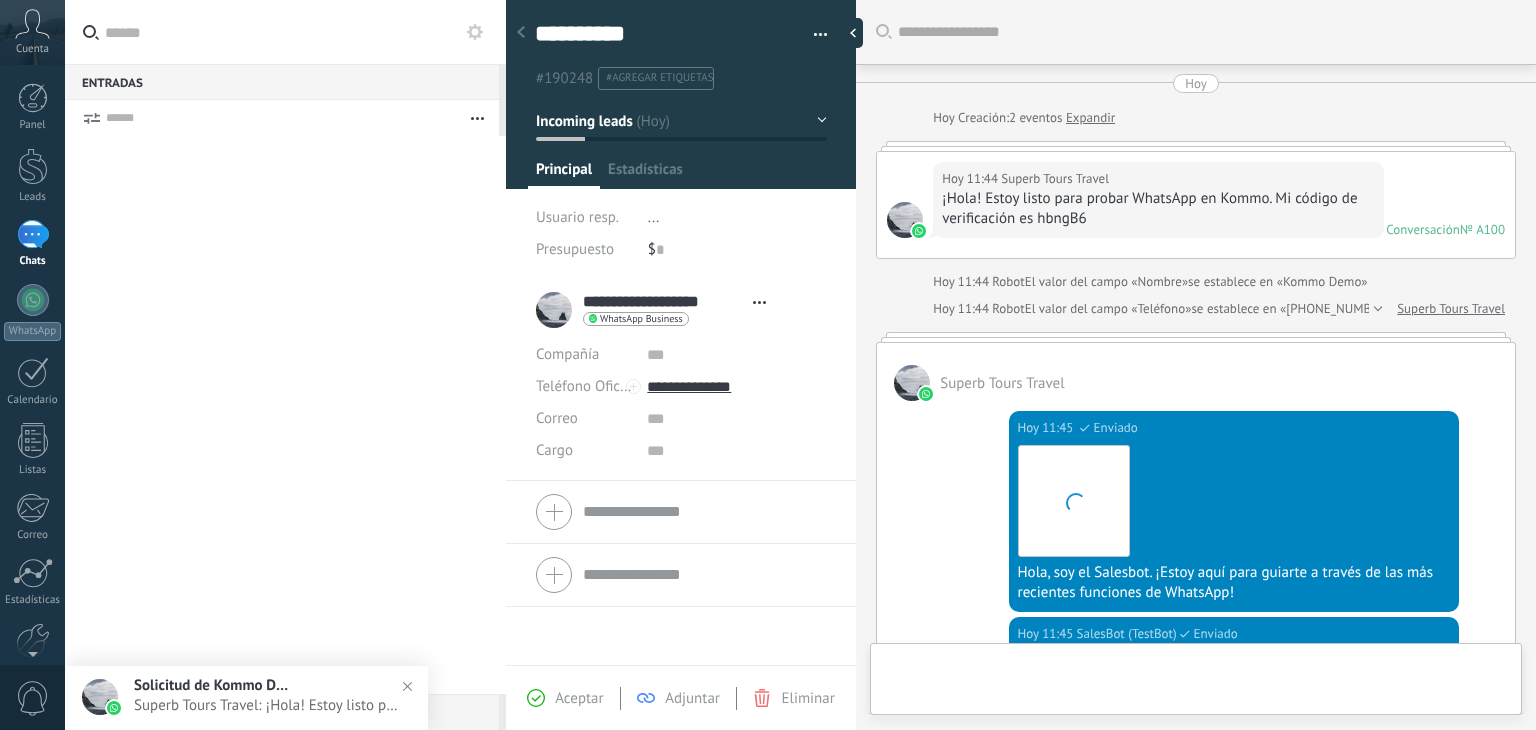 scroll, scrollTop: 29, scrollLeft: 0, axis: vertical 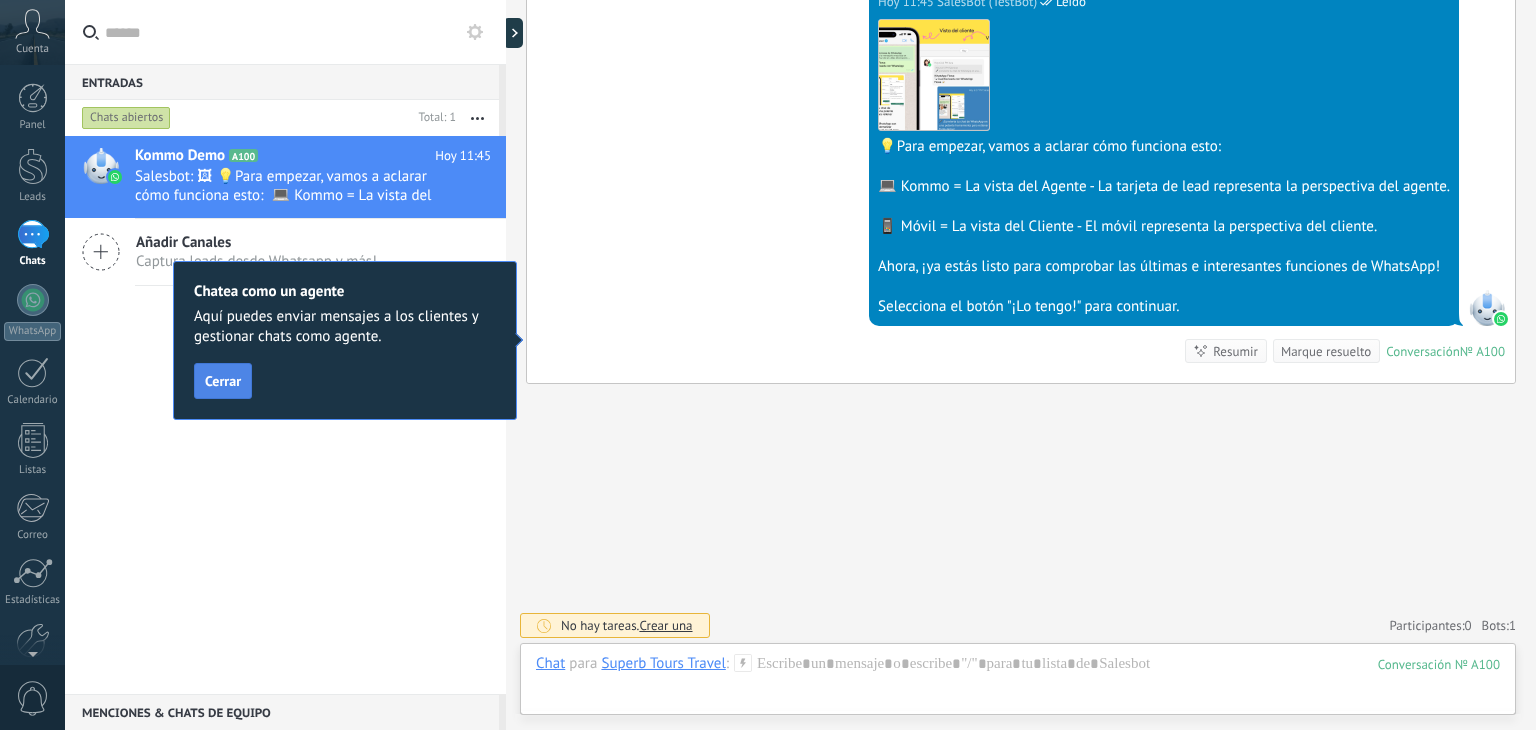 click on "Cerrar" at bounding box center (223, 381) 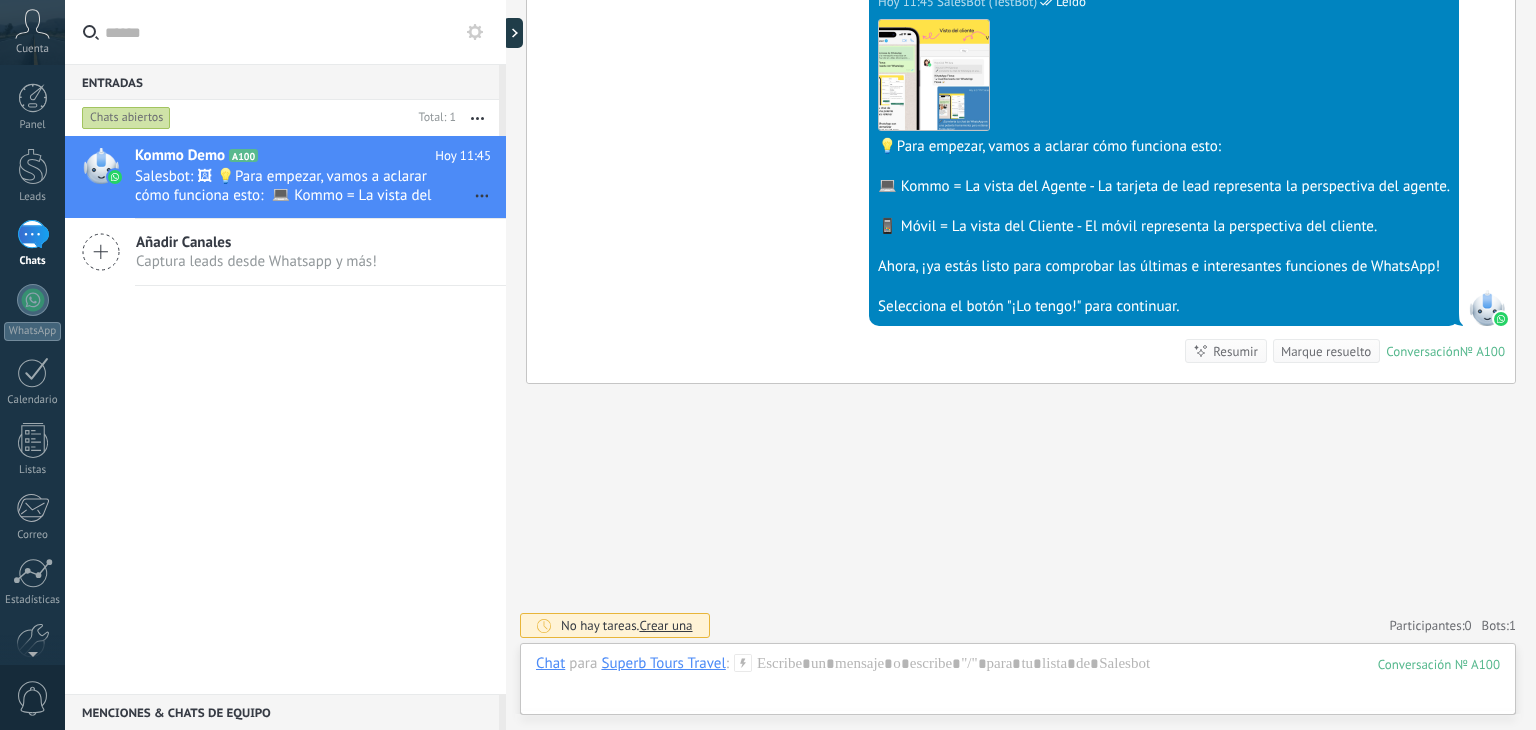 click on "Buscar Carga más Hoy Hoy Creación:  2  eventos   Expandir Hoy 11:44 Superb Tours Travel  ¡Hola! Estoy listo para probar WhatsApp en Kommo. Mi código de verificación es hbngB6 Conversación  № A100 Conversación № A100 Hoy 11:44 Robot  El valor del campo «Nombre»  se establece en «Kommo Demo» Hoy 11:44 Robot  El valor del campo «Teléfono»  se establece en «+5219841192070» Superb Tours Travel Superb Tours Travel  Hoy 11:45 SalesBot (TestBot)  Leído Descargar Hola, soy el Salesbot. ¡Estoy aquí para guiarte a través de las más recientes funciones de WhatsApp! Hoy 11:45 SalesBot (TestBot)  Leído Descargar 💡Para empezar, vamos a aclarar cómo funciona esto:    💻 Kommo = La vista del Agente - La tarjeta de lead representa la perspectiva del agente.   📱 Móvil = La vista del Cliente - El móvil representa la perspectiva del cliente.   Ahora, ¡ya estás listo para comprobar las últimas e interesantes funciones de WhatsApp!    Conversación  № A100 Resumir Resumir" at bounding box center [1021, 70] 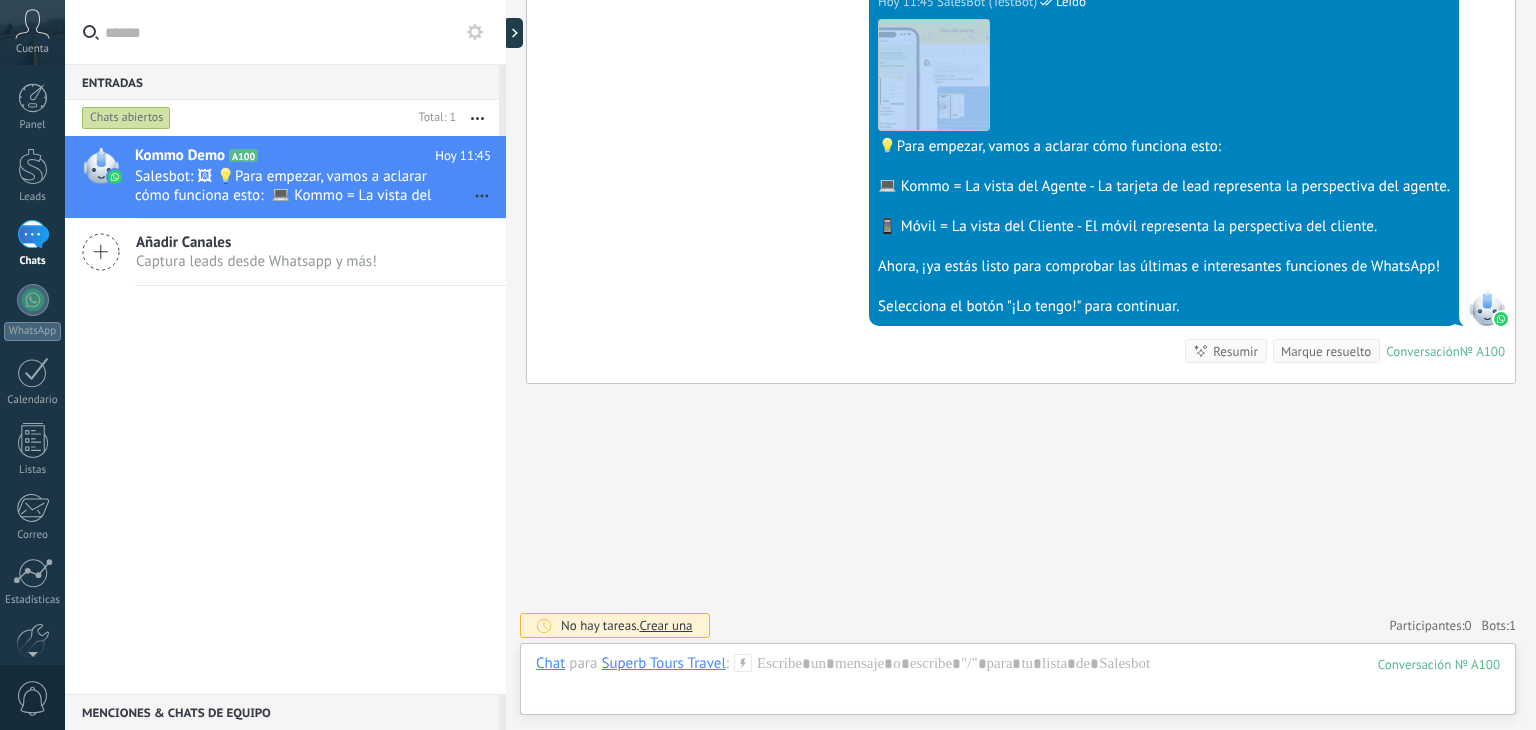 click on "Buscar Carga más Hoy Hoy Creación:  2  eventos   Expandir Hoy 11:44 Superb Tours Travel  ¡Hola! Estoy listo para probar WhatsApp en Kommo. Mi código de verificación es hbngB6 Conversación  № A100 Conversación № A100 Hoy 11:44 Robot  El valor del campo «Nombre»  se establece en «Kommo Demo» Hoy 11:44 Robot  El valor del campo «Teléfono»  se establece en «+5219841192070» Superb Tours Travel Superb Tours Travel  Hoy 11:45 SalesBot (TestBot)  Leído Descargar Hola, soy el Salesbot. ¡Estoy aquí para guiarte a través de las más recientes funciones de WhatsApp! Hoy 11:45 SalesBot (TestBot)  Leído Descargar 💡Para empezar, vamos a aclarar cómo funciona esto:    💻 Kommo = La vista del Agente - La tarjeta de lead representa la perspectiva del agente.   📱 Móvil = La vista del Cliente - El móvil representa la perspectiva del cliente.   Ahora, ¡ya estás listo para comprobar las últimas e interesantes funciones de WhatsApp!    Conversación  № A100 Resumir Resumir" at bounding box center [1021, 70] 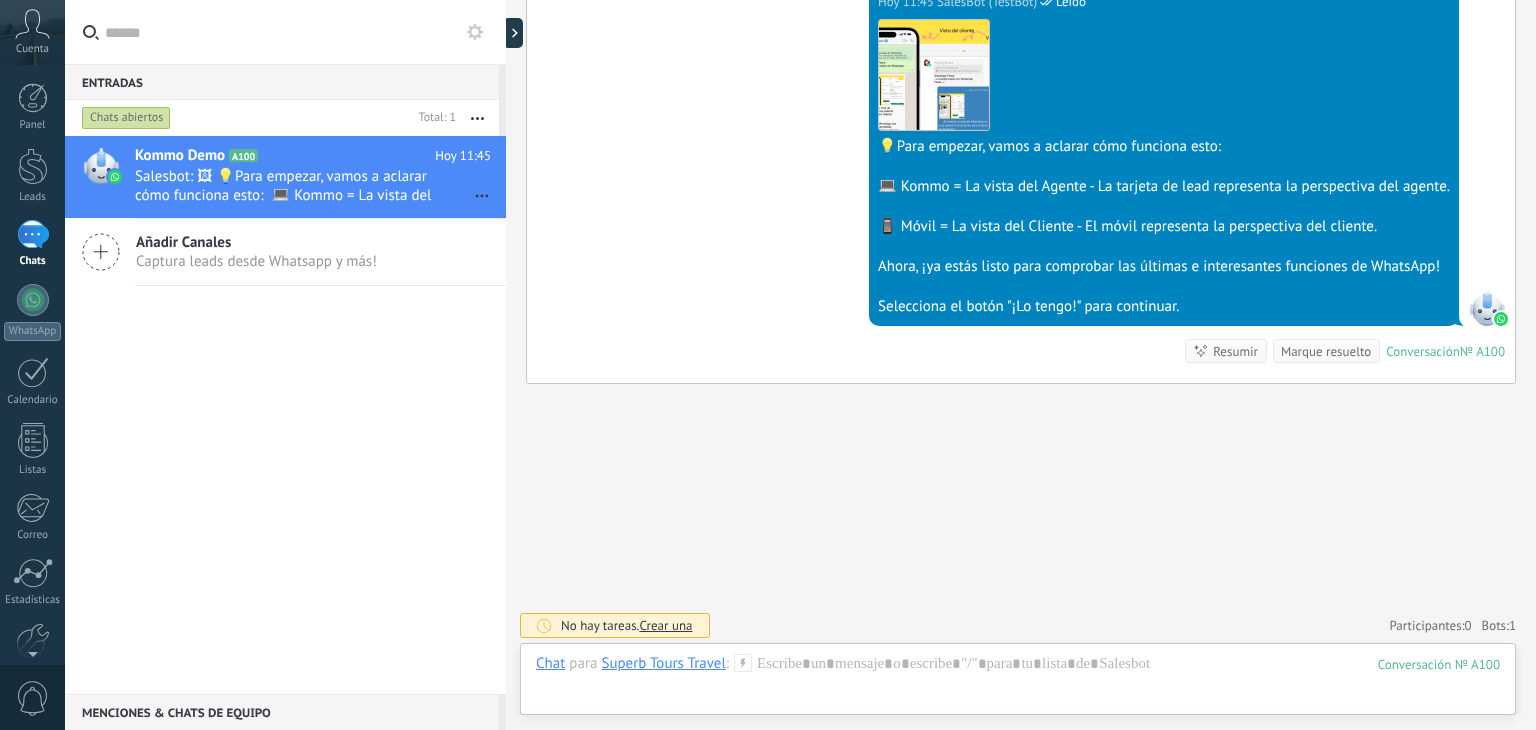 click on "Hoy 11:45 SalesBot (TestBot)  Leído Descargar 💡Para empezar, vamos a aclarar cómo funciona esto:    💻 Kommo = La vista del Agente - La tarjeta de lead representa la perspectiva del agente.   📱 Móvil = La vista del Cliente - El móvil representa la perspectiva del cliente.   Ahora, ¡ya estás listo para comprobar las últimas e interesantes funciones de WhatsApp!    Selecciona el botón "¡Lo tengo!" para continuar. Conversación  № A100 Conversación № A100 Resumir Resumir Marque resuelto" at bounding box center (1021, 184) 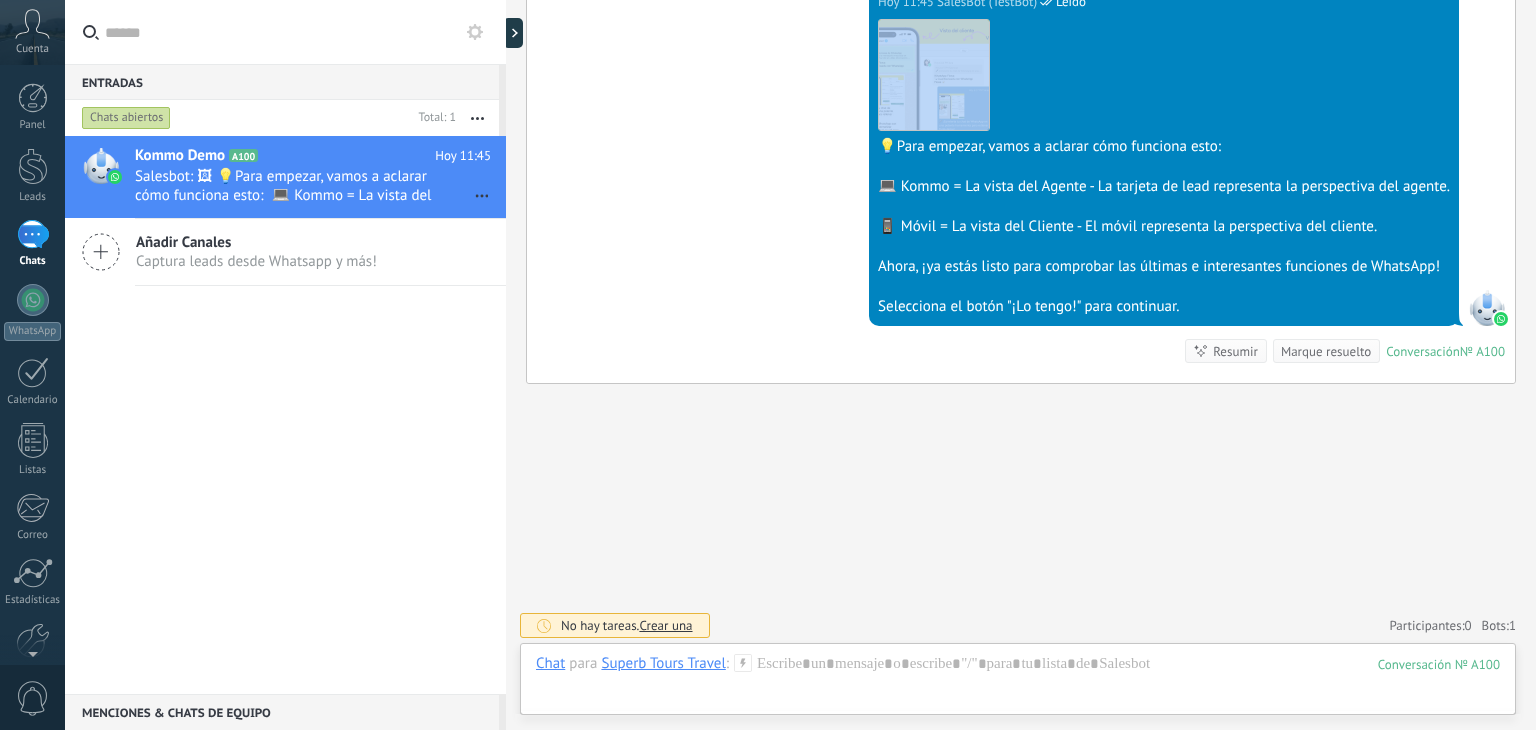 click on "Buscar Carga más Hoy Hoy Creación:  2  eventos   Expandir Hoy 11:44 Superb Tours Travel  ¡Hola! Estoy listo para probar WhatsApp en Kommo. Mi código de verificación es hbngB6 Conversación  № A100 Conversación № A100 Hoy 11:44 Robot  El valor del campo «Nombre»  se establece en «Kommo Demo» Hoy 11:44 Robot  El valor del campo «Teléfono»  se establece en «+5219841192070» Superb Tours Travel Superb Tours Travel  Hoy 11:45 SalesBot (TestBot)  Leído Descargar Hola, soy el Salesbot. ¡Estoy aquí para guiarte a través de las más recientes funciones de WhatsApp! Hoy 11:45 SalesBot (TestBot)  Leído Descargar 💡Para empezar, vamos a aclarar cómo funciona esto:    💻 Kommo = La vista del Agente - La tarjeta de lead representa la perspectiva del agente.   📱 Móvil = La vista del Cliente - El móvil representa la perspectiva del cliente.   Ahora, ¡ya estás listo para comprobar las últimas e interesantes funciones de WhatsApp!    Conversación  № A100 Resumir Resumir" at bounding box center (1021, 70) 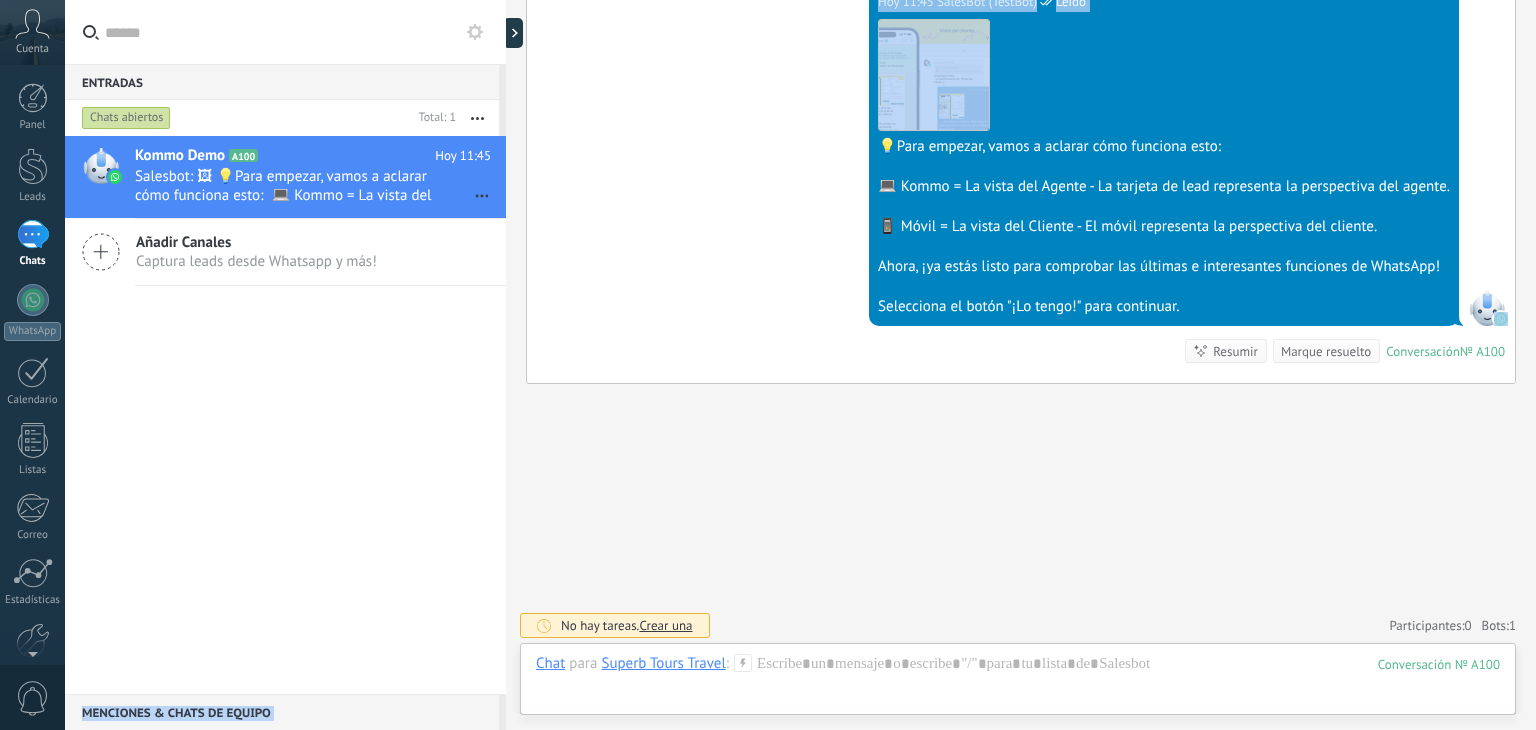 drag, startPoint x: 667, startPoint y: 46, endPoint x: 289, endPoint y: 111, distance: 383.5479 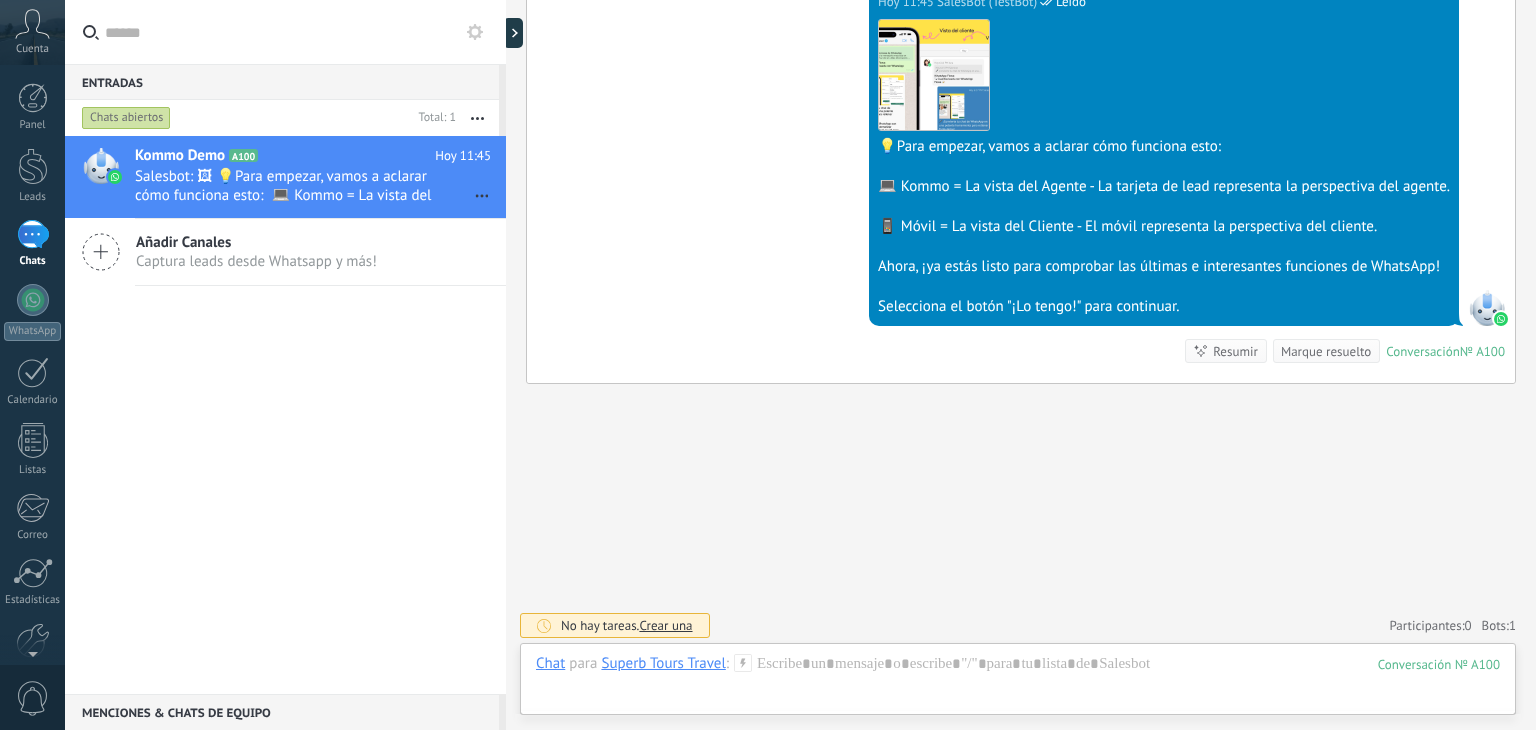click on "Entradas 0" at bounding box center [282, 82] 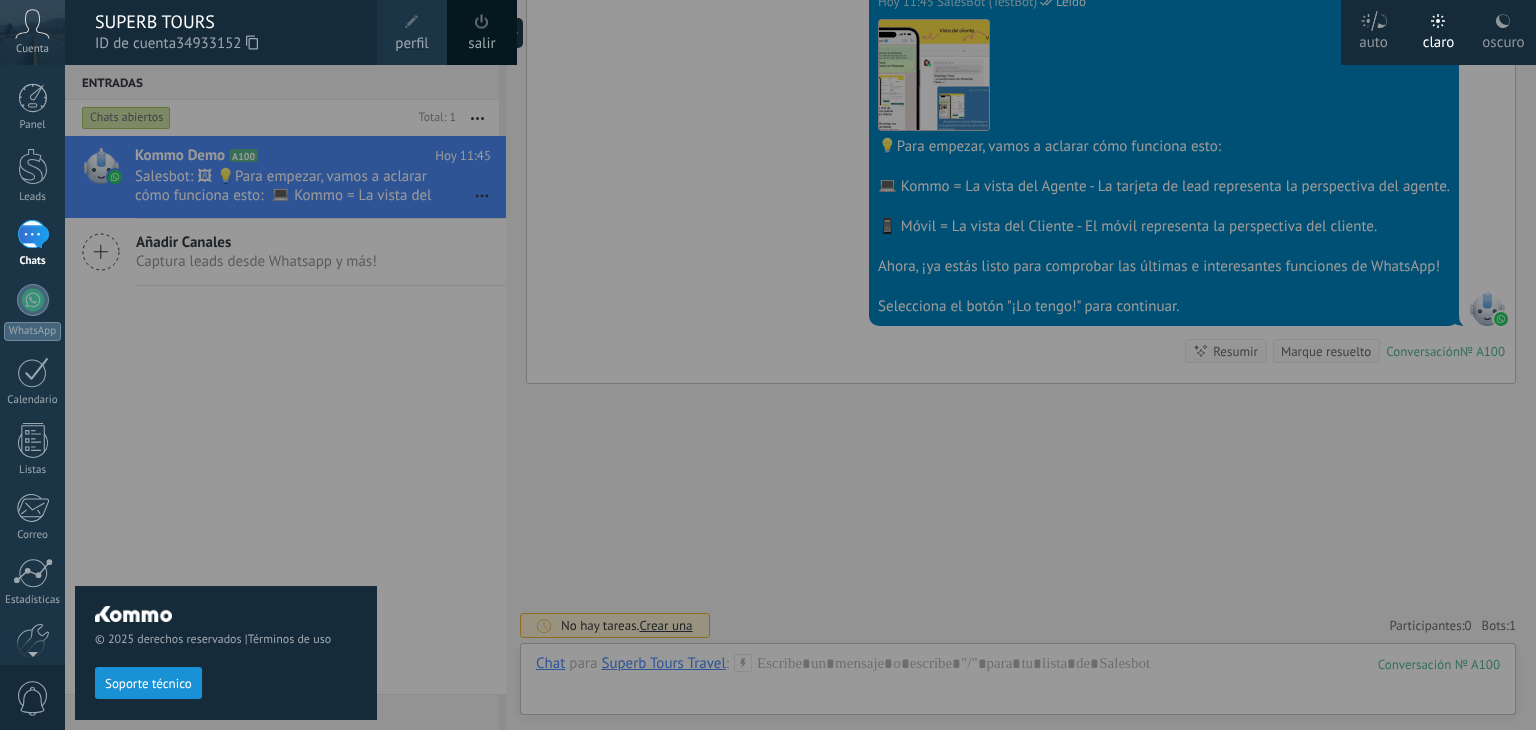 click on "©  2025  derechos reservados |  Términos de uso
Soporte técnico" at bounding box center [226, 397] 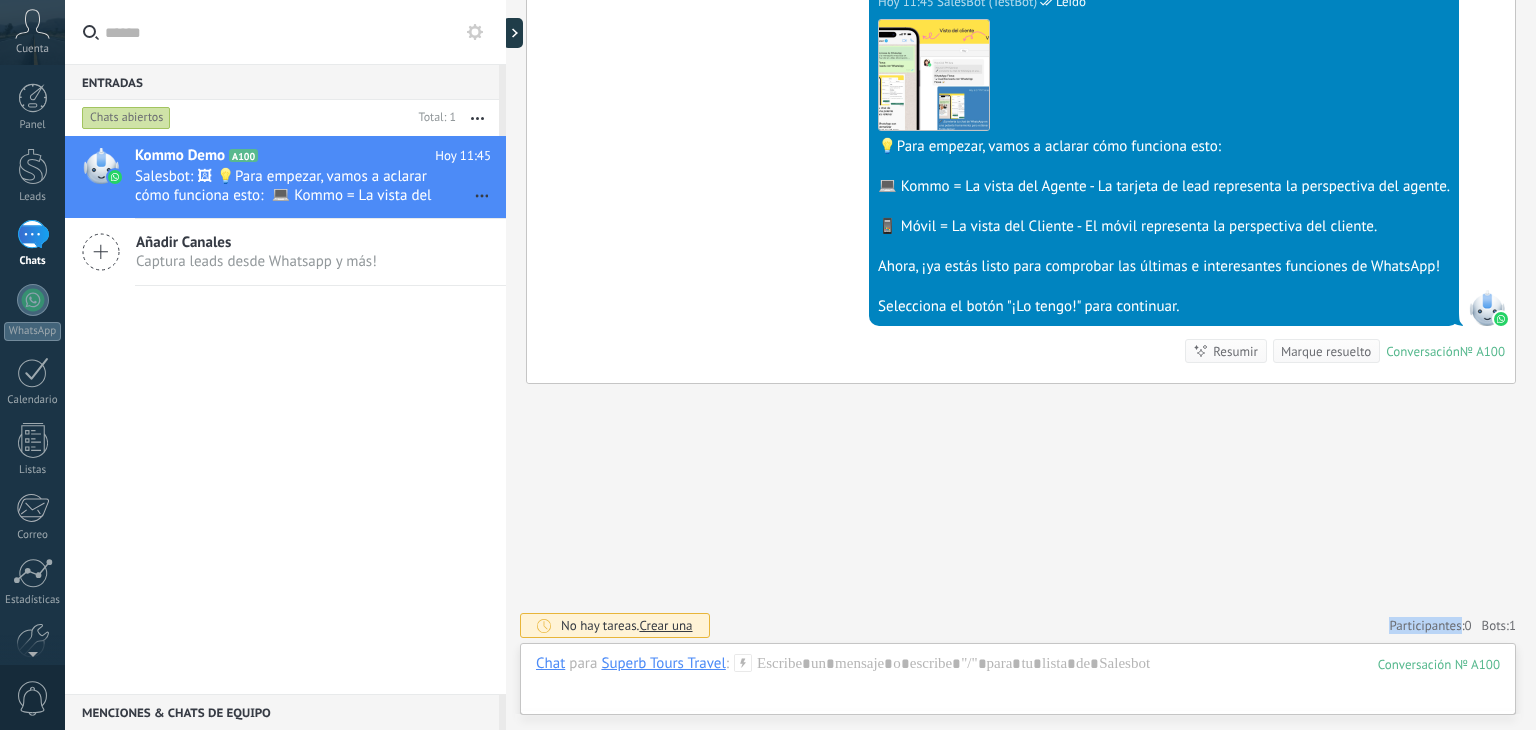 click on "Buscar Carga más Hoy Hoy Creación:  2  eventos   Expandir Hoy 11:44 Superb Tours Travel  ¡Hola! Estoy listo para probar WhatsApp en Kommo. Mi código de verificación es hbngB6 Conversación  № A100 Conversación № A100 Hoy 11:44 Robot  El valor del campo «Nombre»  se establece en «Kommo Demo» Hoy 11:44 Robot  El valor del campo «Teléfono»  se establece en «+5219841192070» Superb Tours Travel Superb Tours Travel  Hoy 11:45 SalesBot (TestBot)  Leído Descargar Hola, soy el Salesbot. ¡Estoy aquí para guiarte a través de las más recientes funciones de WhatsApp! Hoy 11:45 SalesBot (TestBot)  Leído Descargar 💡Para empezar, vamos a aclarar cómo funciona esto:    💻 Kommo = La vista del Agente - La tarjeta de lead representa la perspectiva del agente.   📱 Móvil = La vista del Cliente - El móvil representa la perspectiva del cliente.   Ahora, ¡ya estás listo para comprobar las últimas e interesantes funciones de WhatsApp!    Conversación  № A100 Resumir Resumir" at bounding box center (1021, 70) 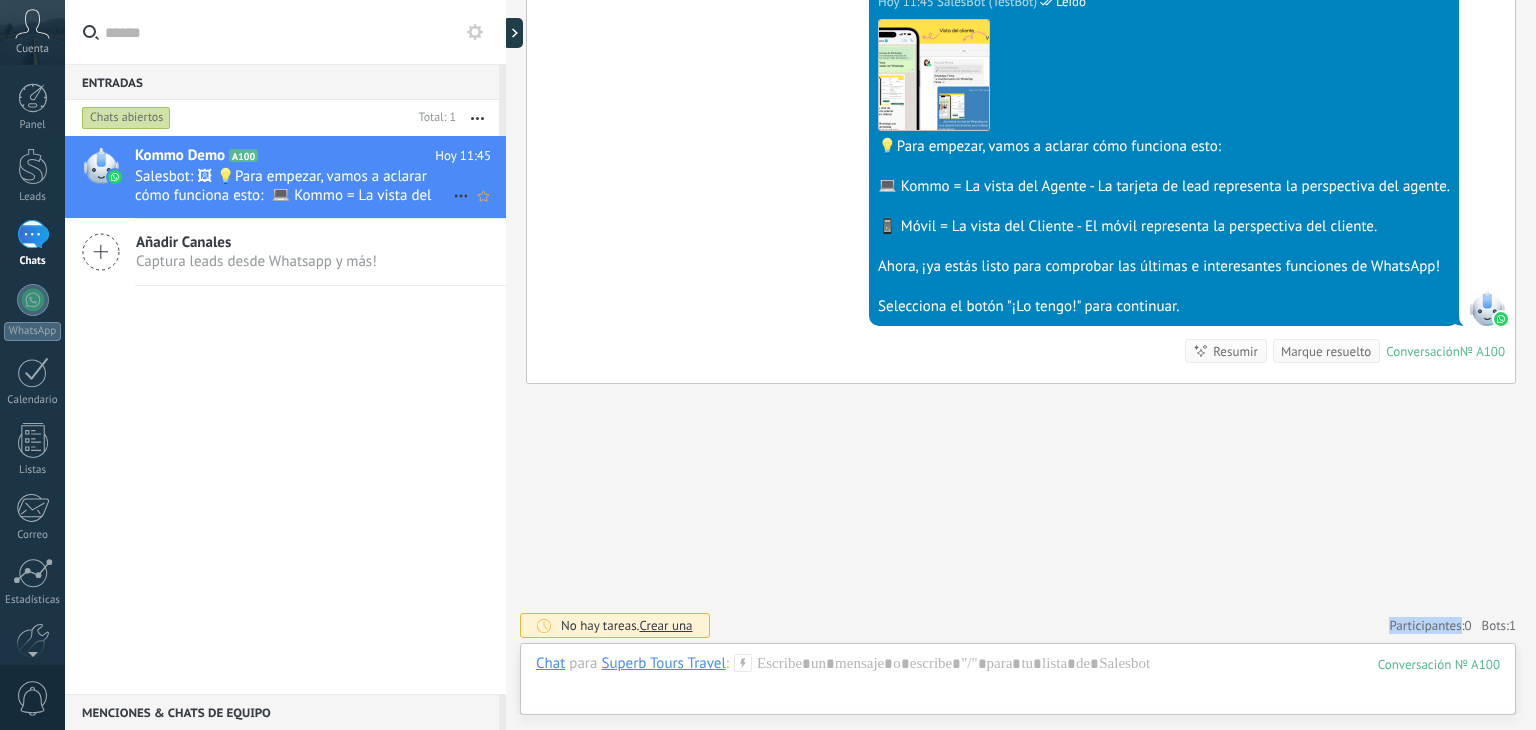 click on "Salesbot: 🖼 💡Para empezar, vamos a aclarar cómo funciona esto:
💻 Kommo = La vista del Agente - La tarjeta de lead repr..." at bounding box center [294, 186] 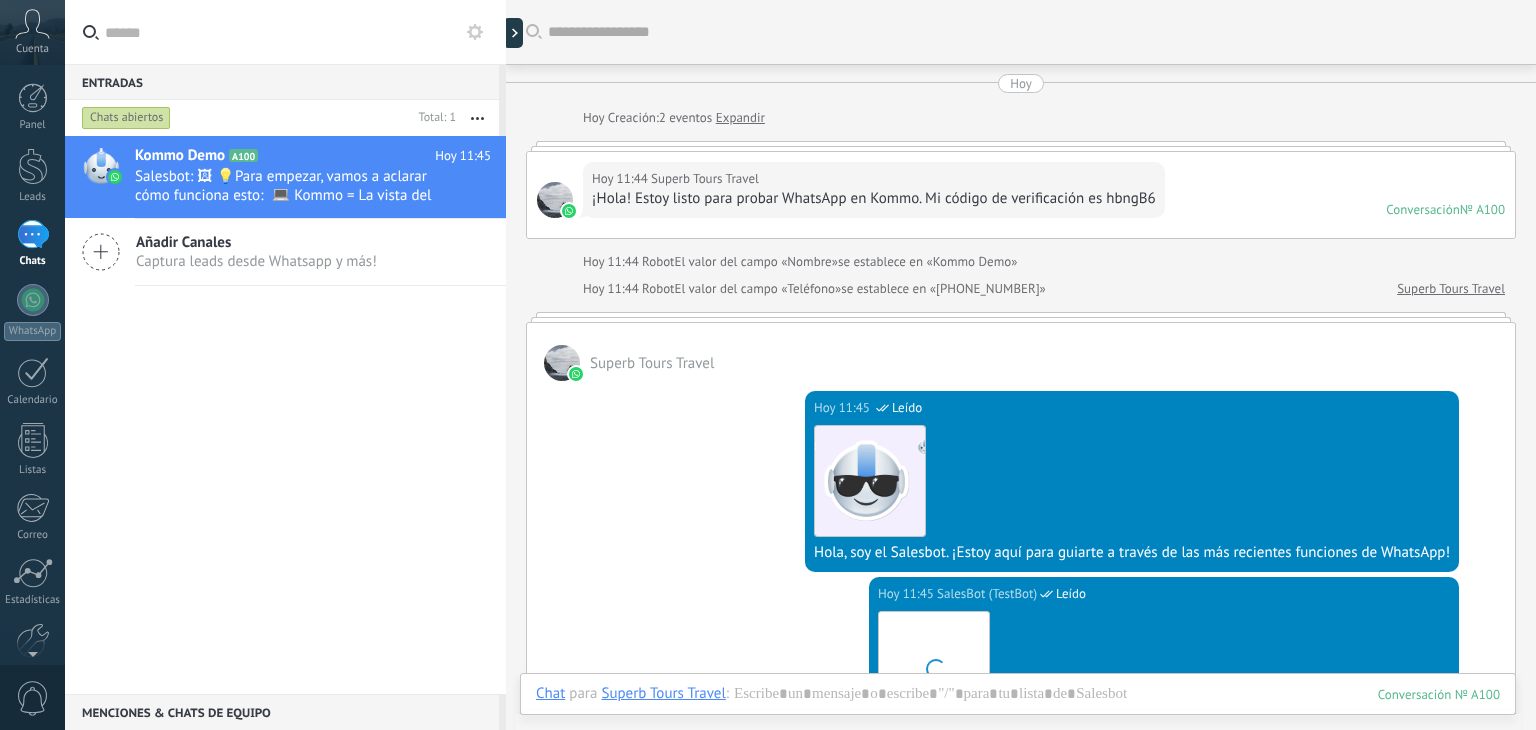 scroll, scrollTop: 408, scrollLeft: 0, axis: vertical 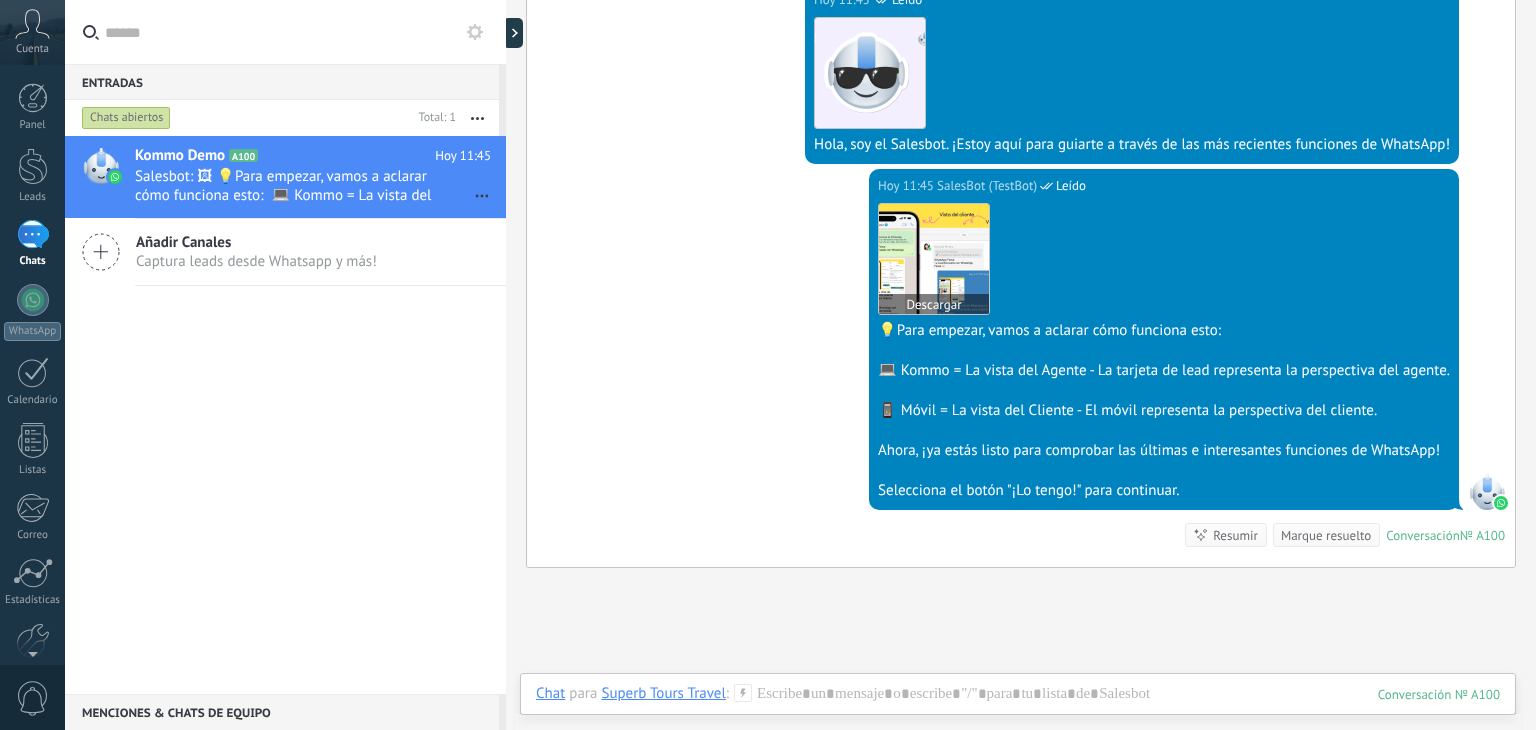 click at bounding box center [934, 259] 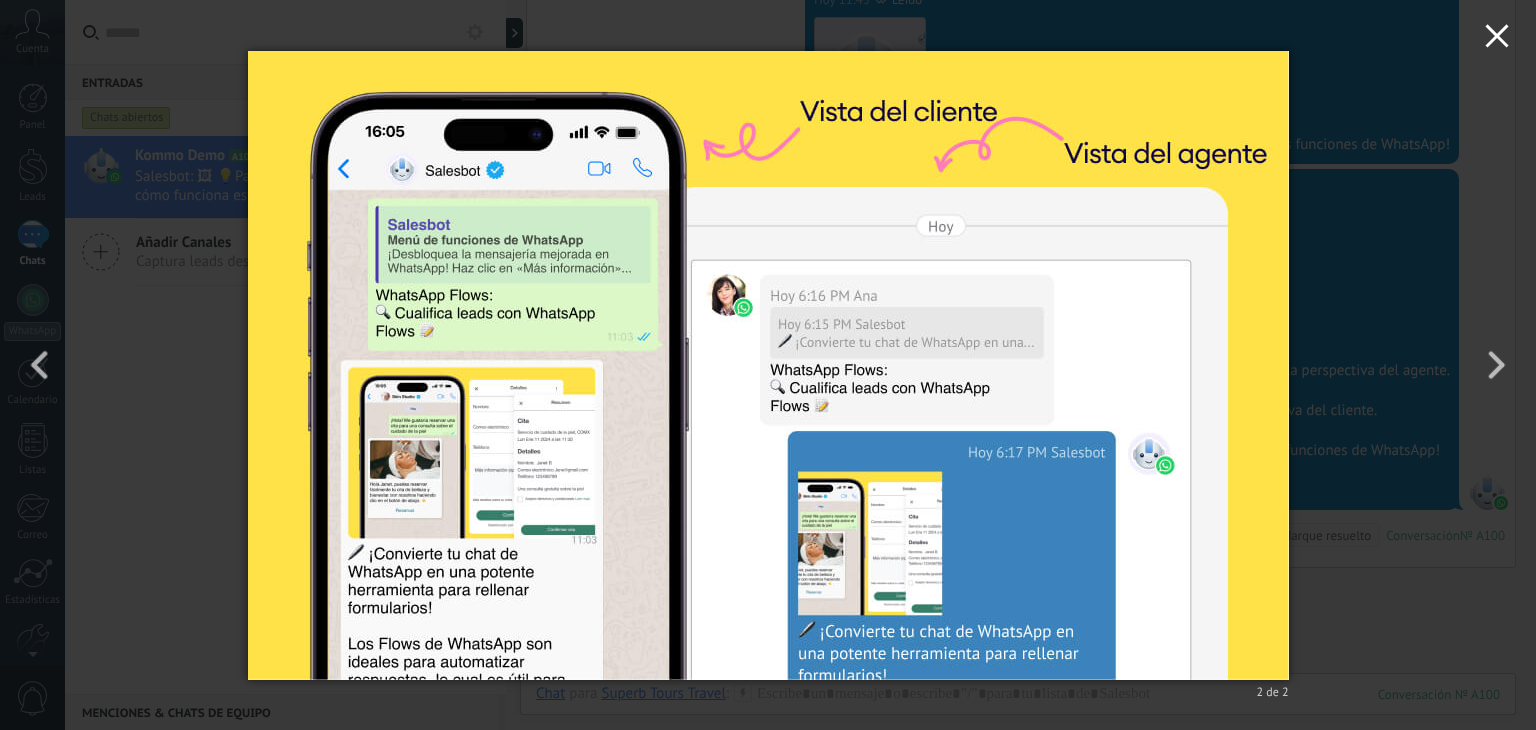 click 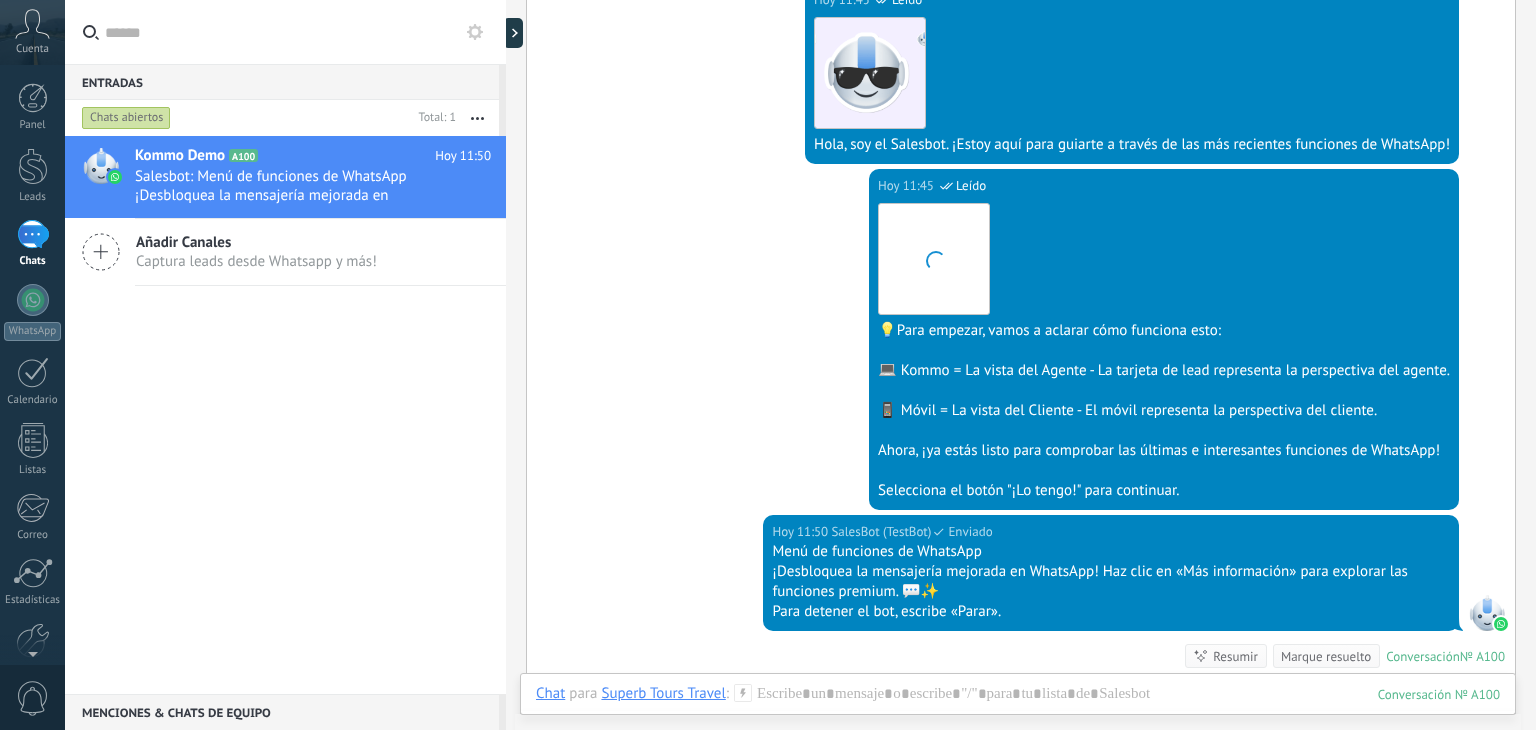 scroll, scrollTop: 534, scrollLeft: 0, axis: vertical 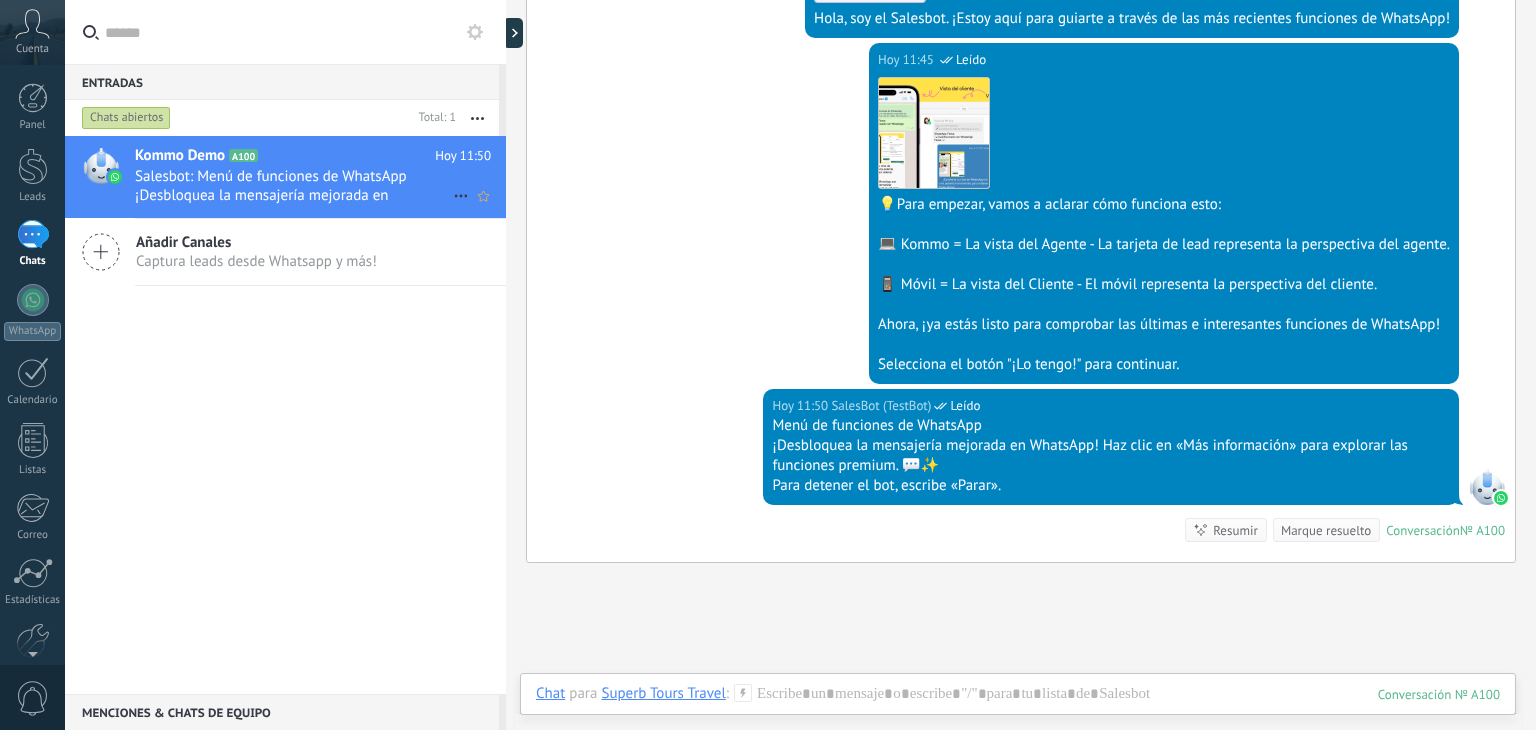 click on "Salesbot: Menú de funciones de WhatsApp
¡Desbloquea la mensajería mejorada en WhatsApp! Haz clic en «Más información» para explorar las funciones premium. 💬✨
Para detener el bot, escribe «Parar»." at bounding box center [294, 186] 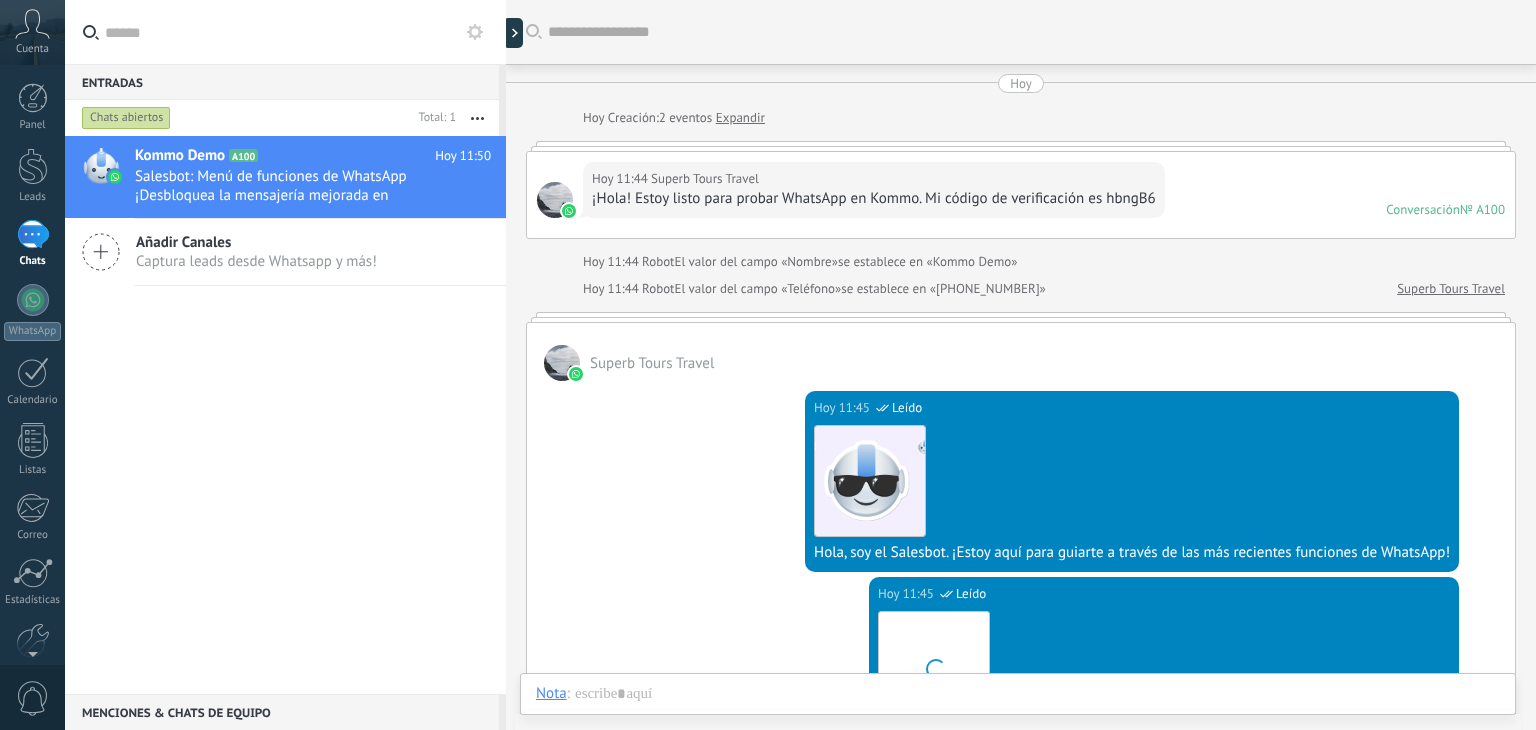 scroll, scrollTop: 642, scrollLeft: 0, axis: vertical 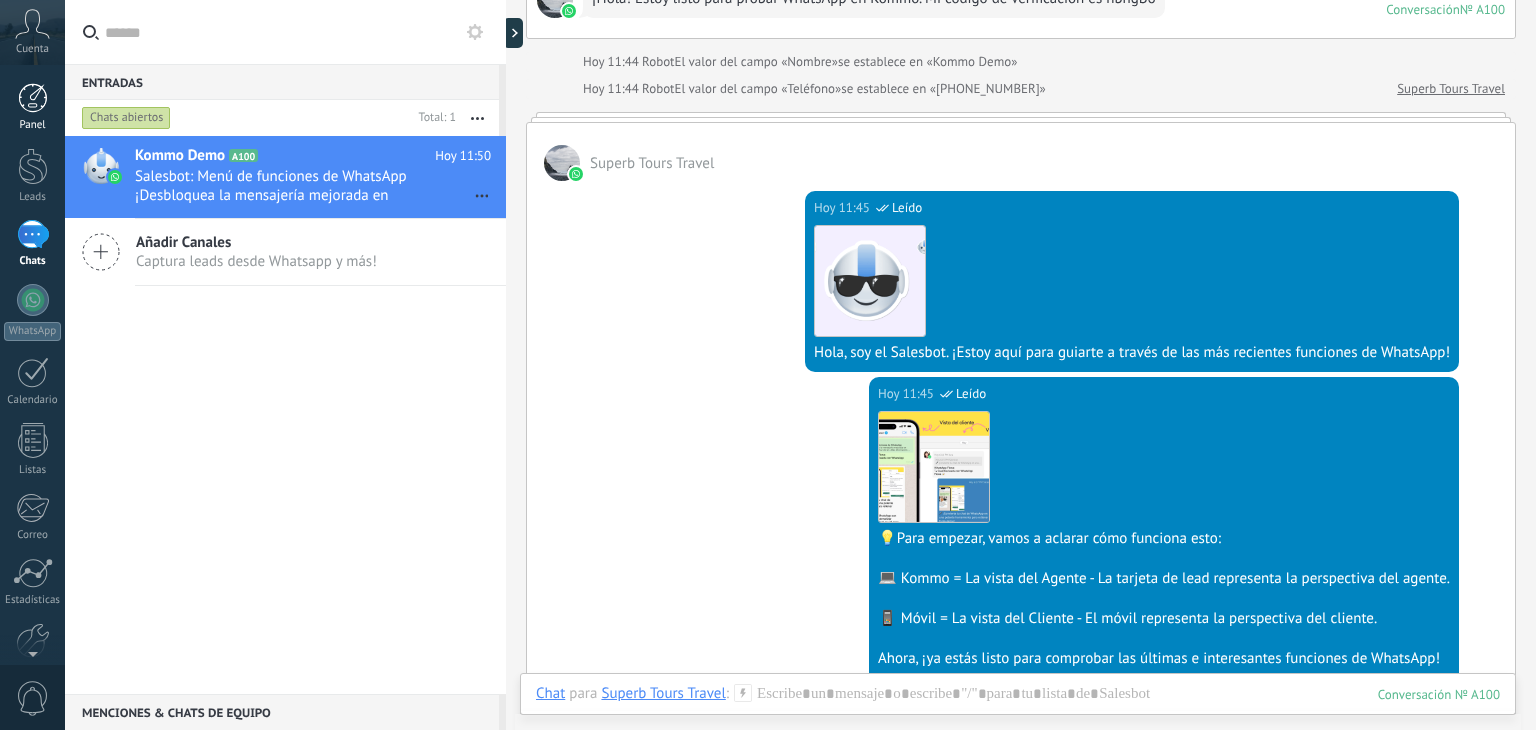click at bounding box center (33, 98) 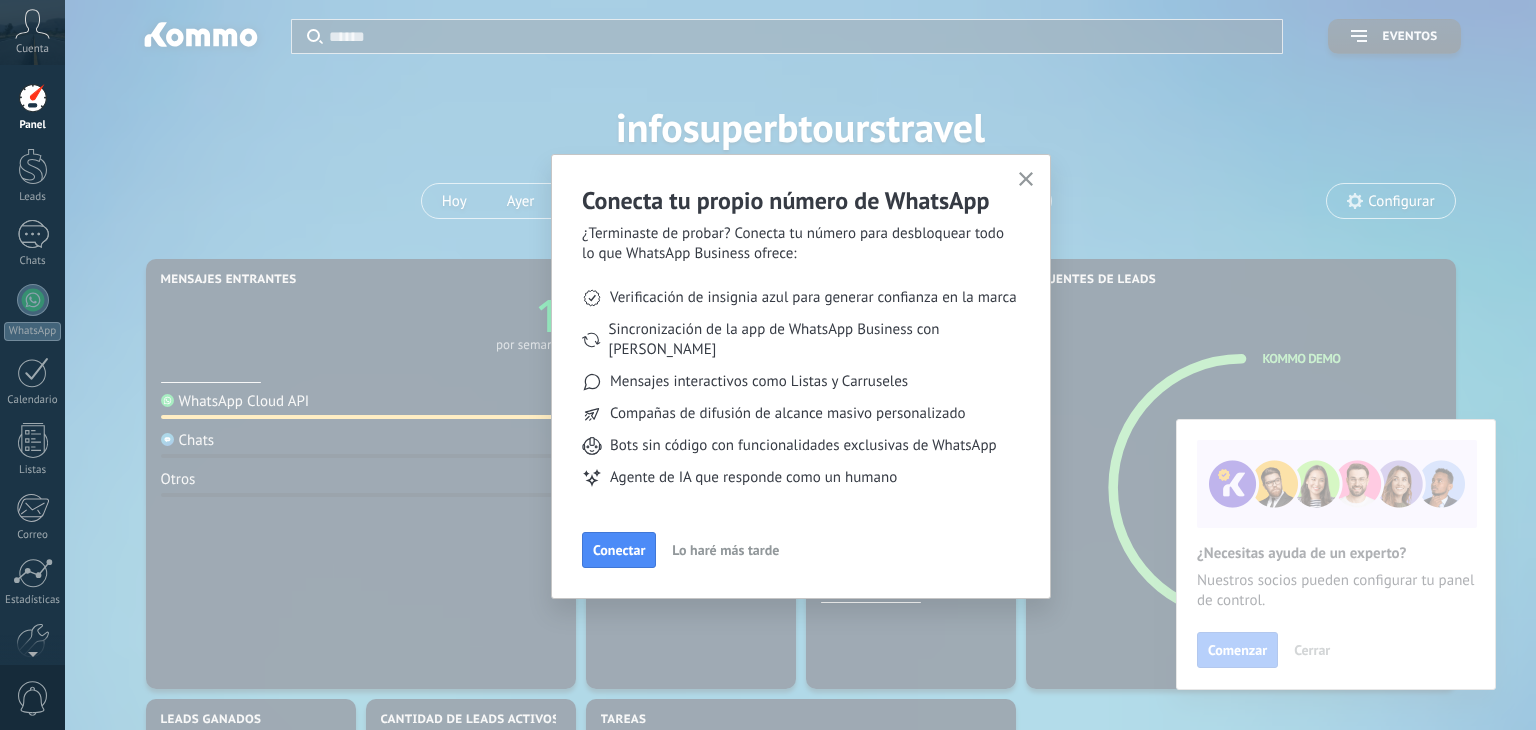 click at bounding box center [1026, 180] 